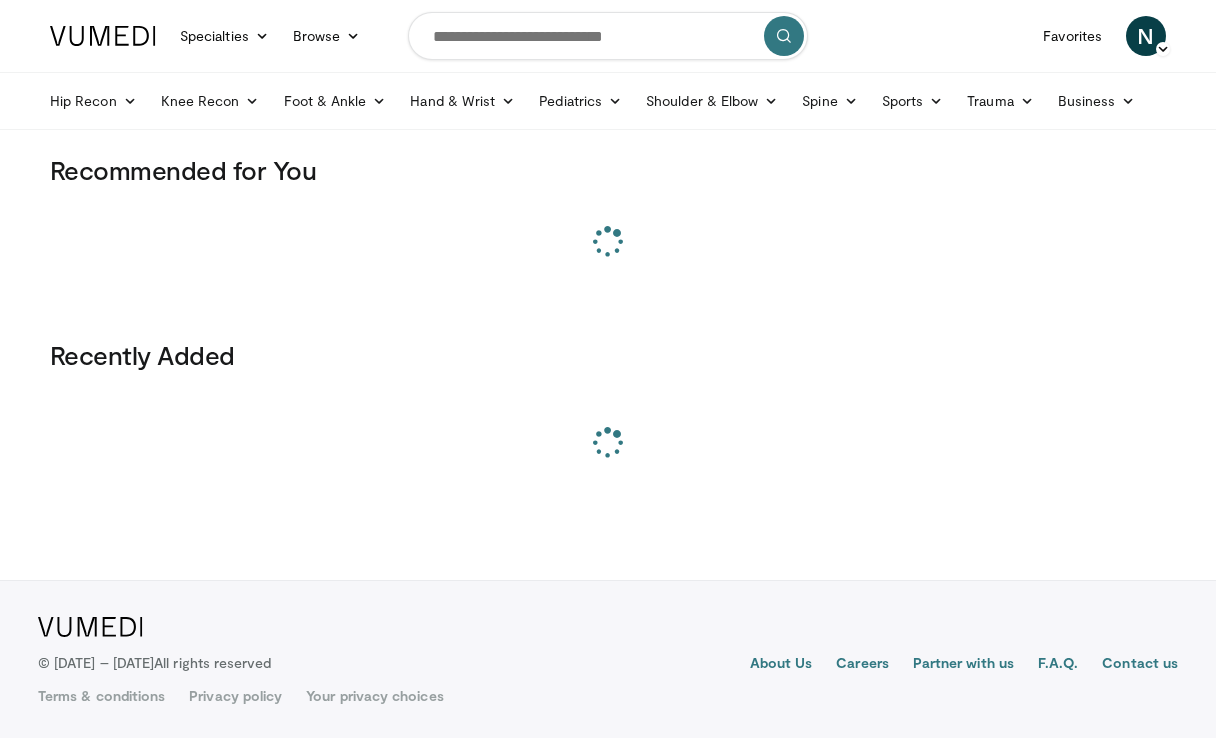 scroll, scrollTop: 0, scrollLeft: 0, axis: both 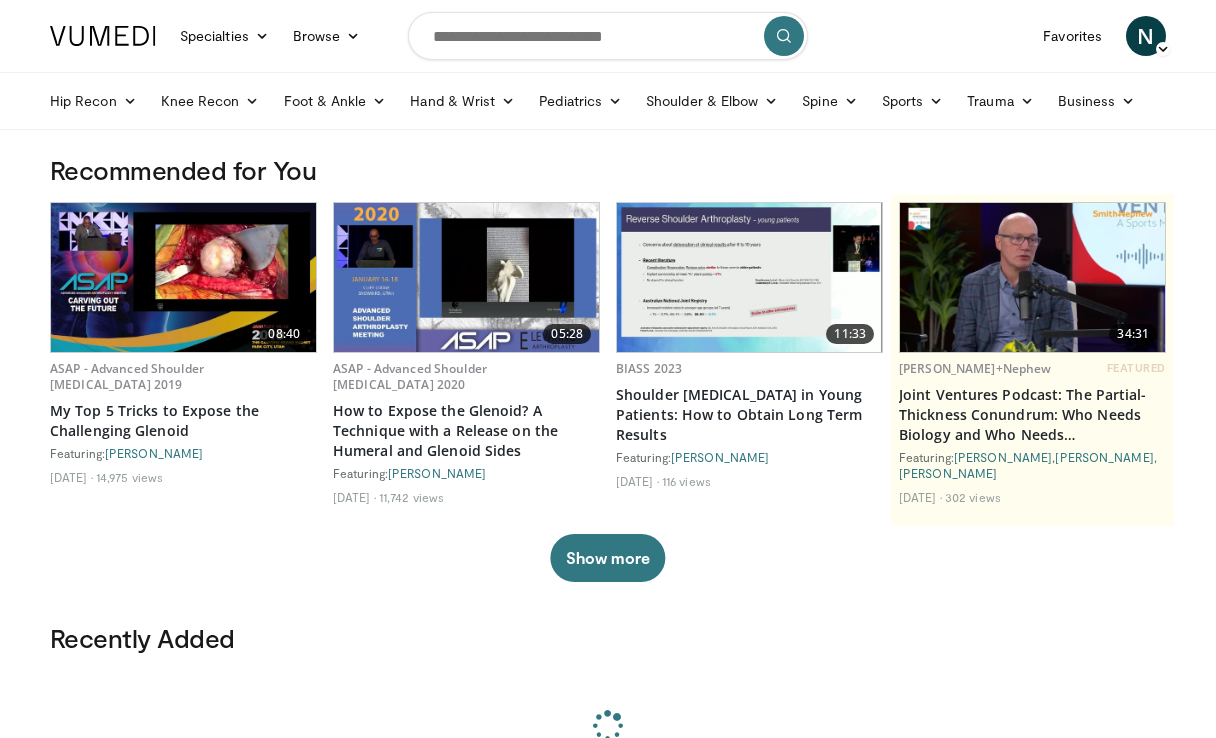 click at bounding box center [608, 36] 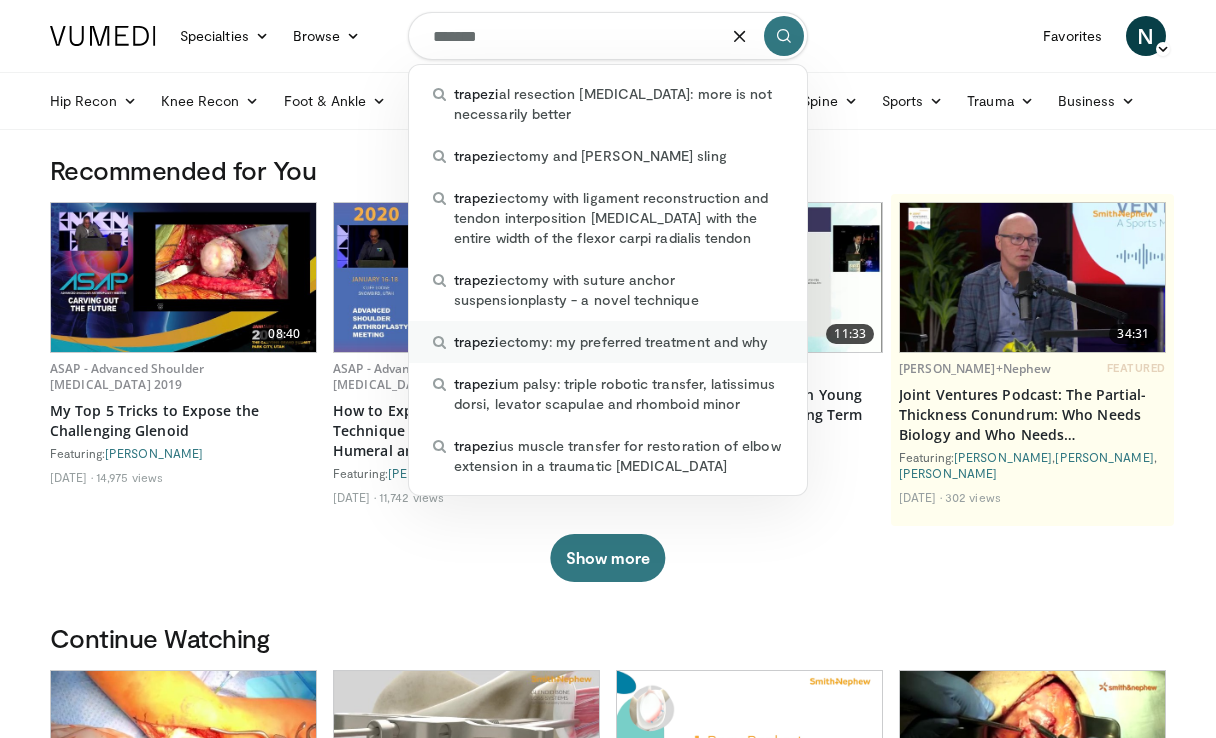 click on "trapezi ectomy: my preferred treatment and why" at bounding box center [611, 342] 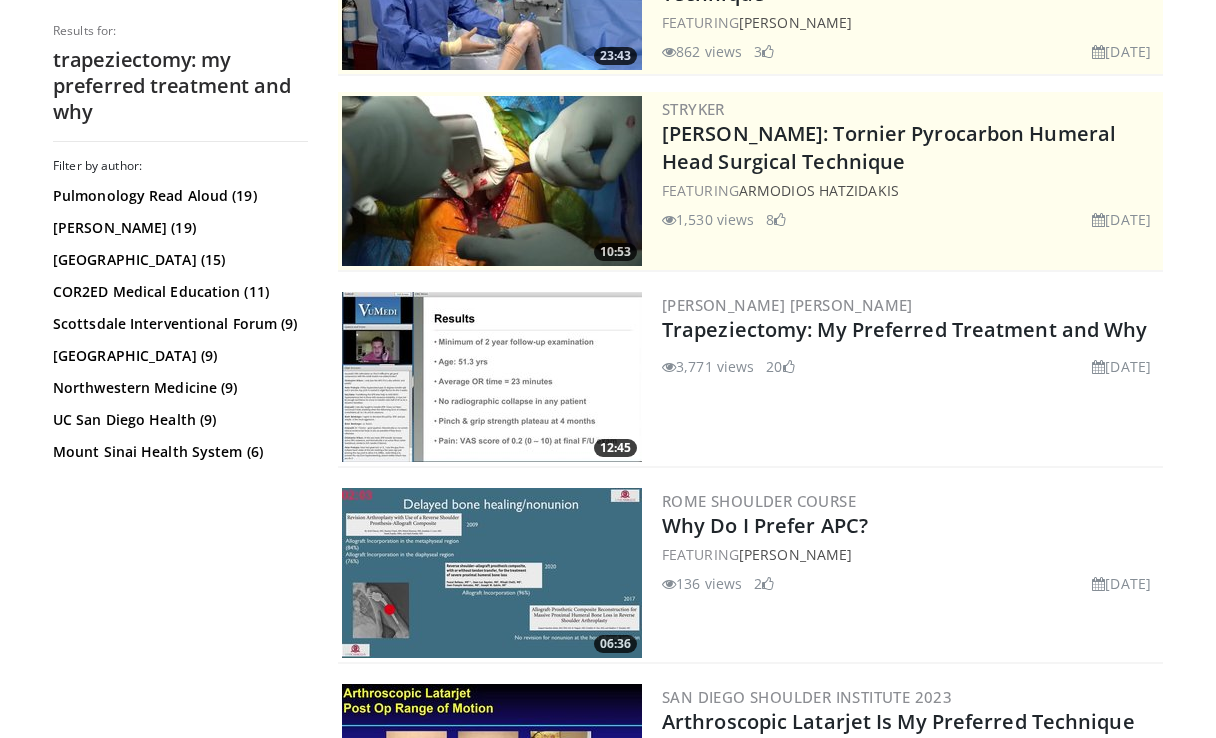 scroll, scrollTop: 349, scrollLeft: 0, axis: vertical 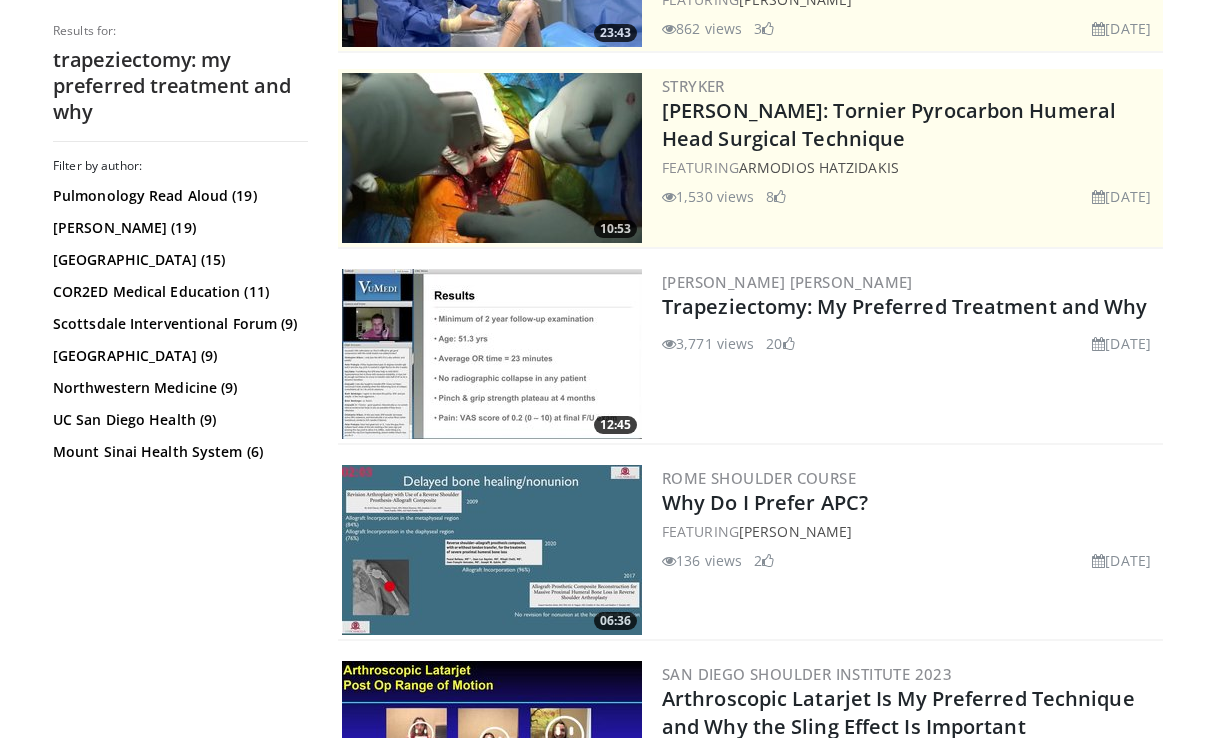 click at bounding box center (492, 354) 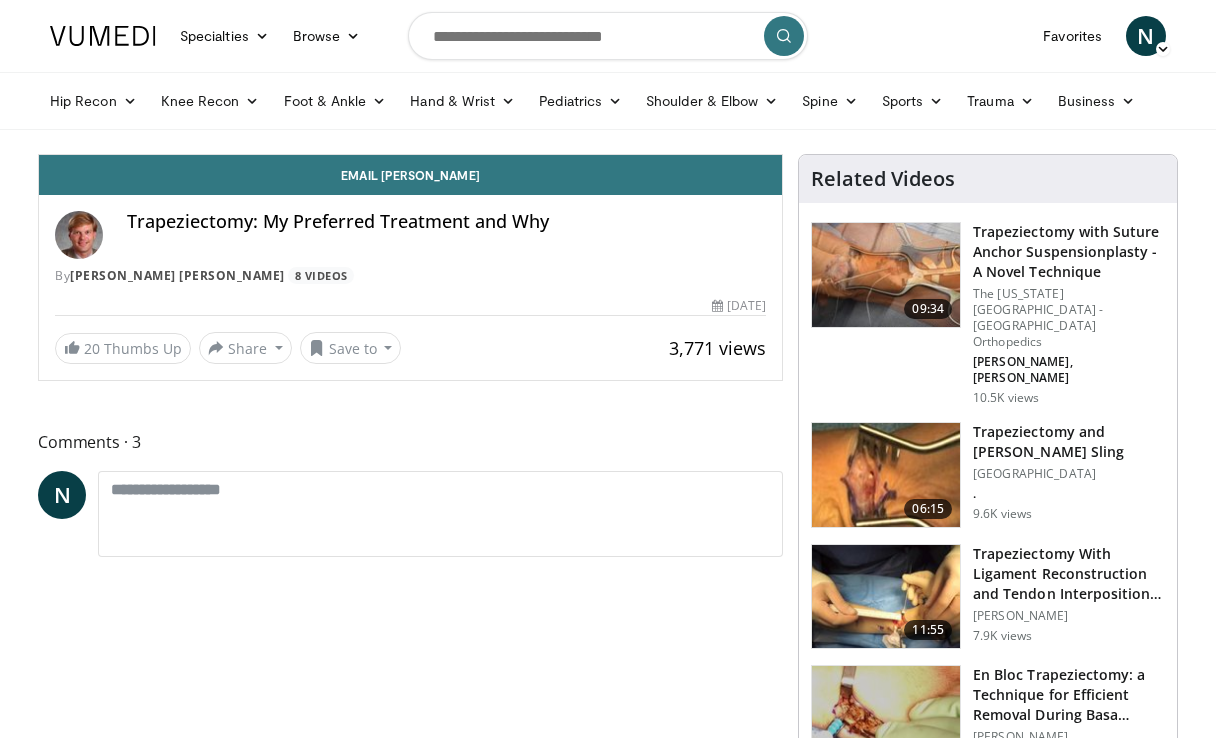 scroll, scrollTop: 0, scrollLeft: 0, axis: both 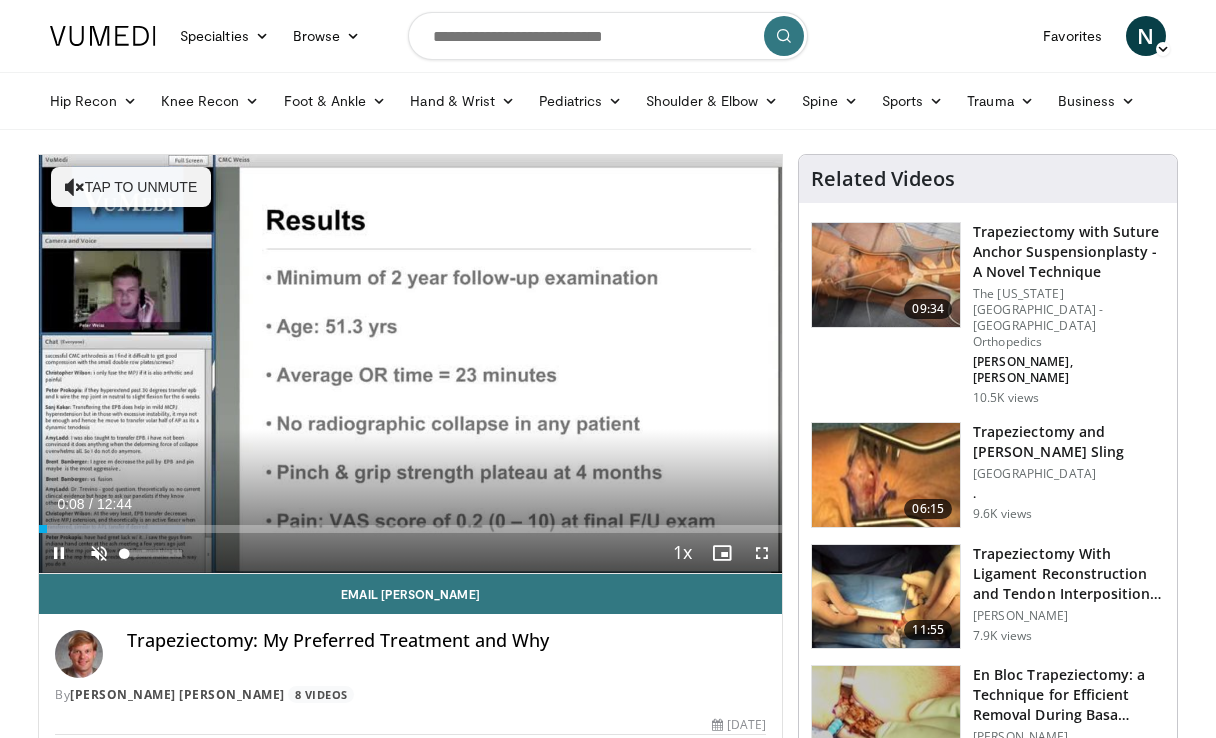 click at bounding box center [99, 553] 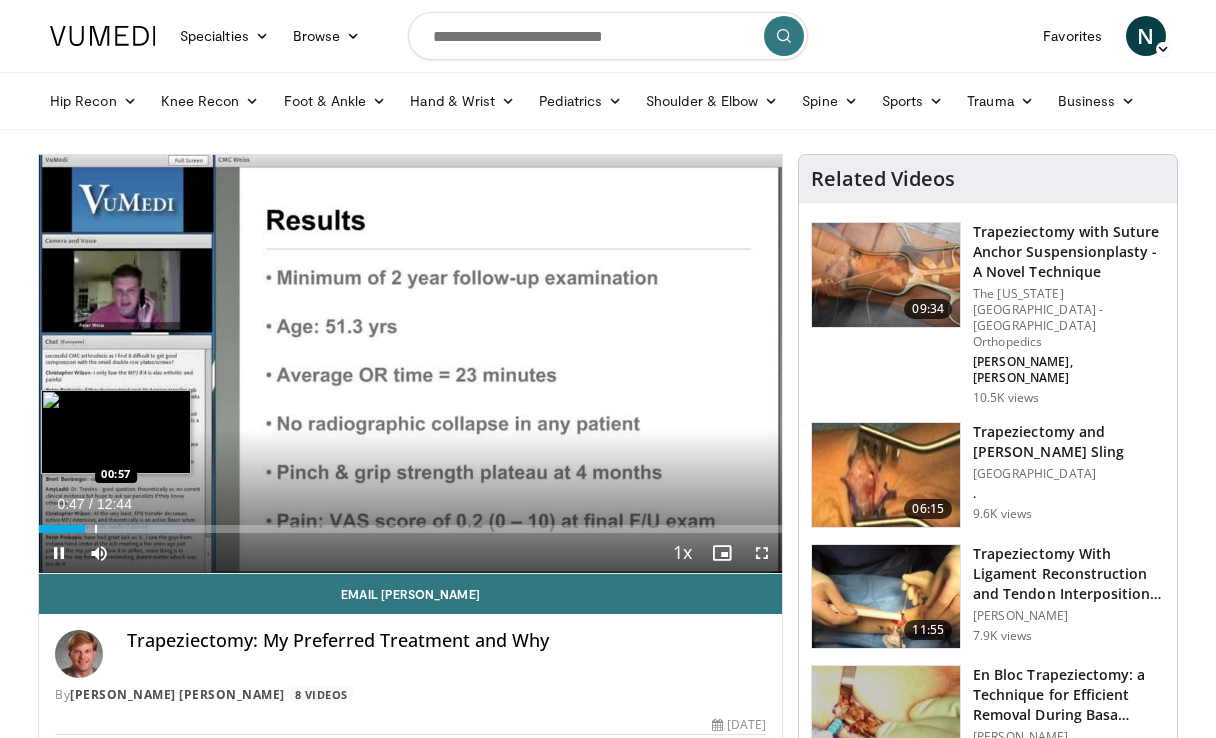 click at bounding box center (96, 529) 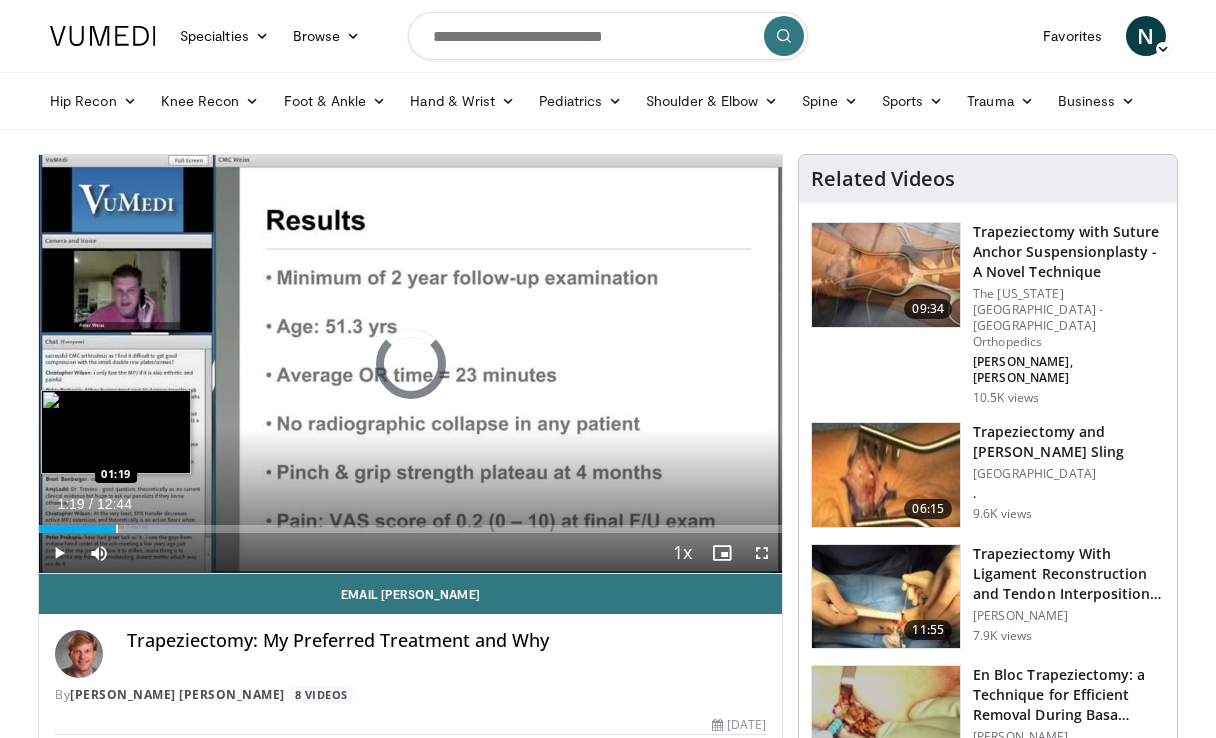 click at bounding box center (117, 529) 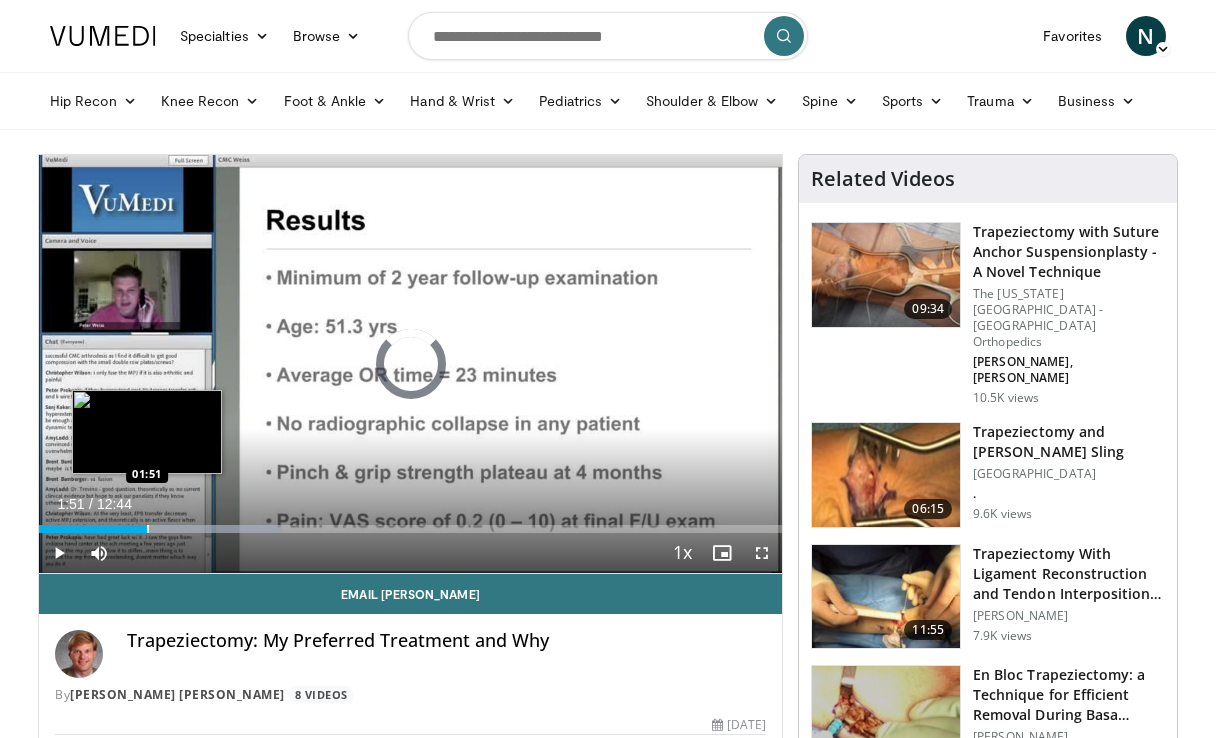 click at bounding box center [148, 529] 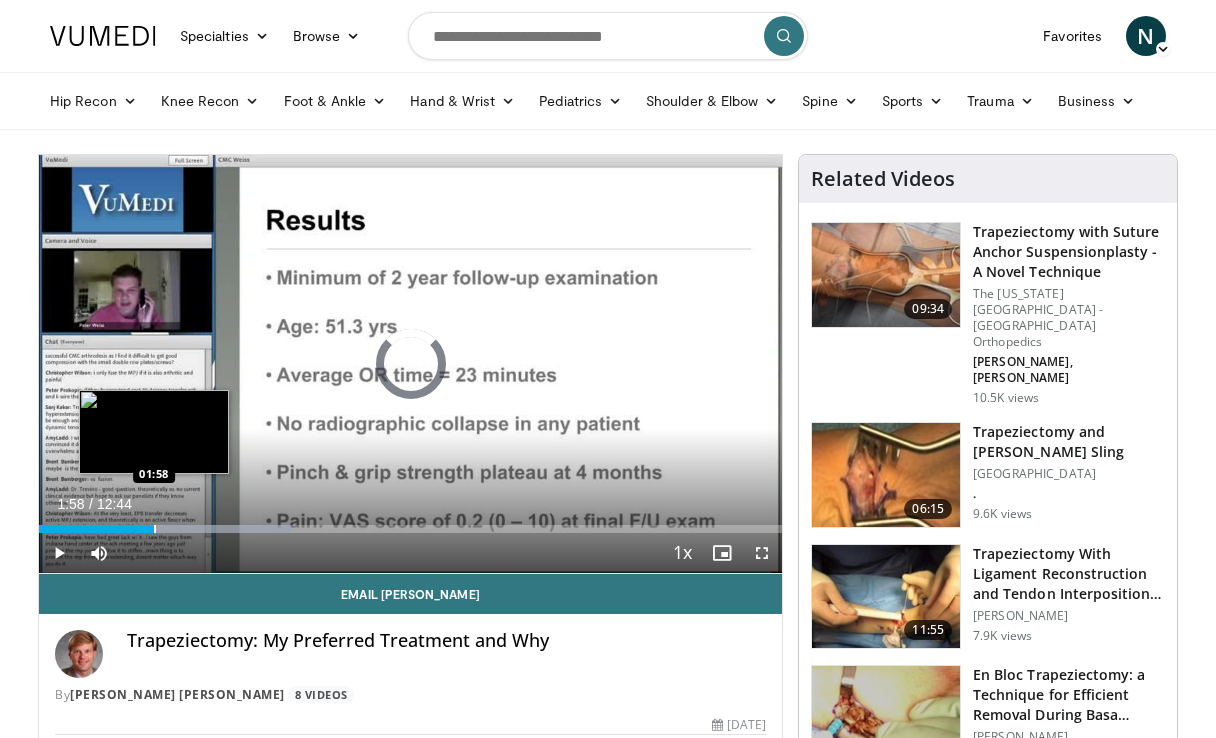 click at bounding box center (155, 529) 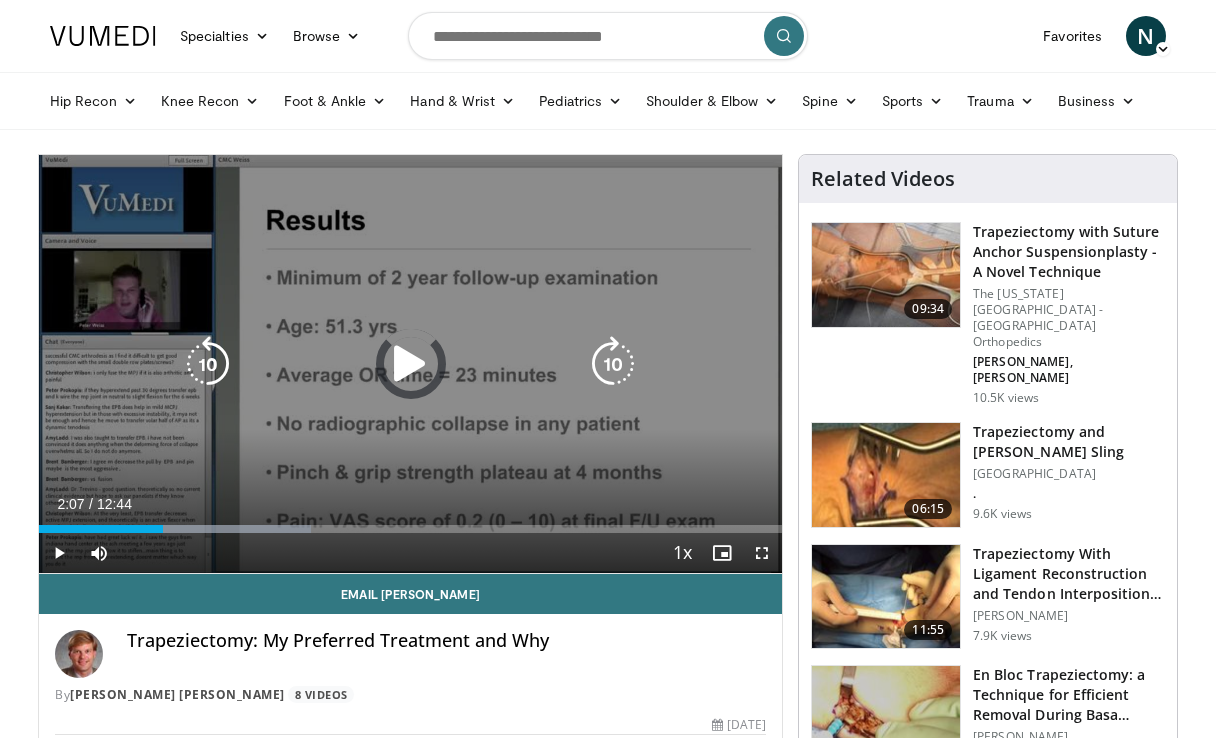 click on "Loaded :  36.63% 02:07 02:06" at bounding box center [410, 529] 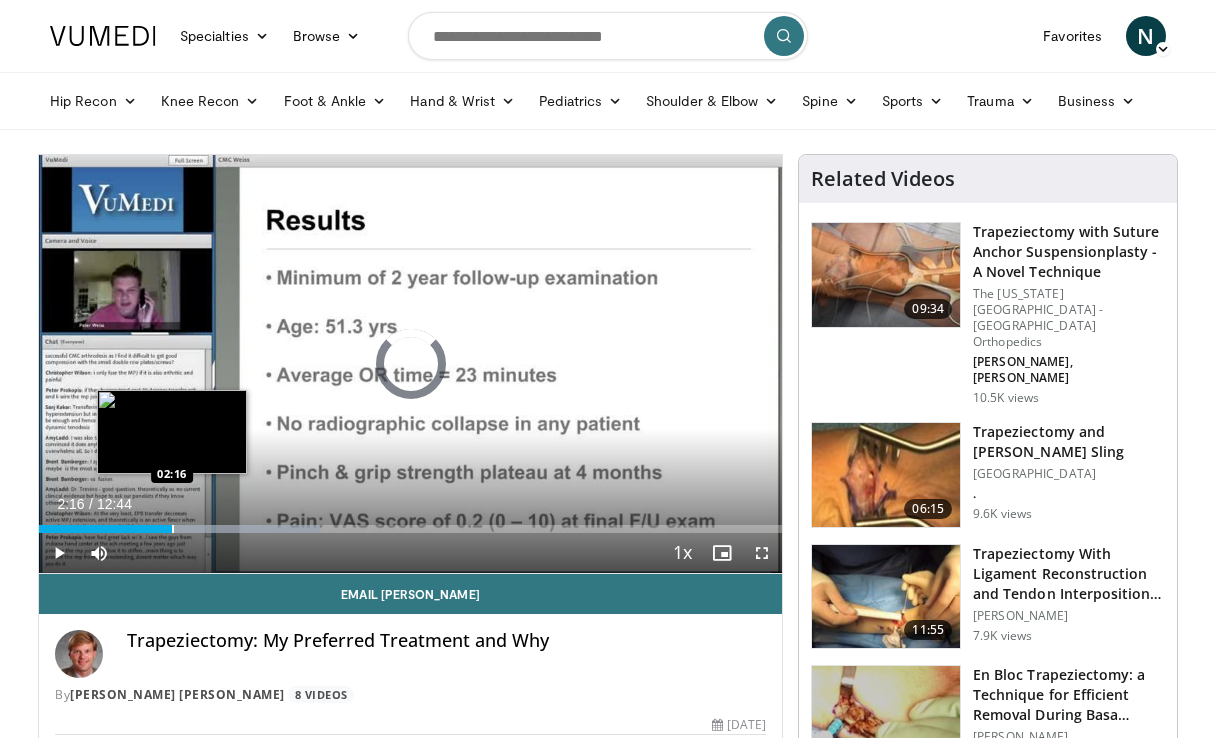 click at bounding box center (173, 529) 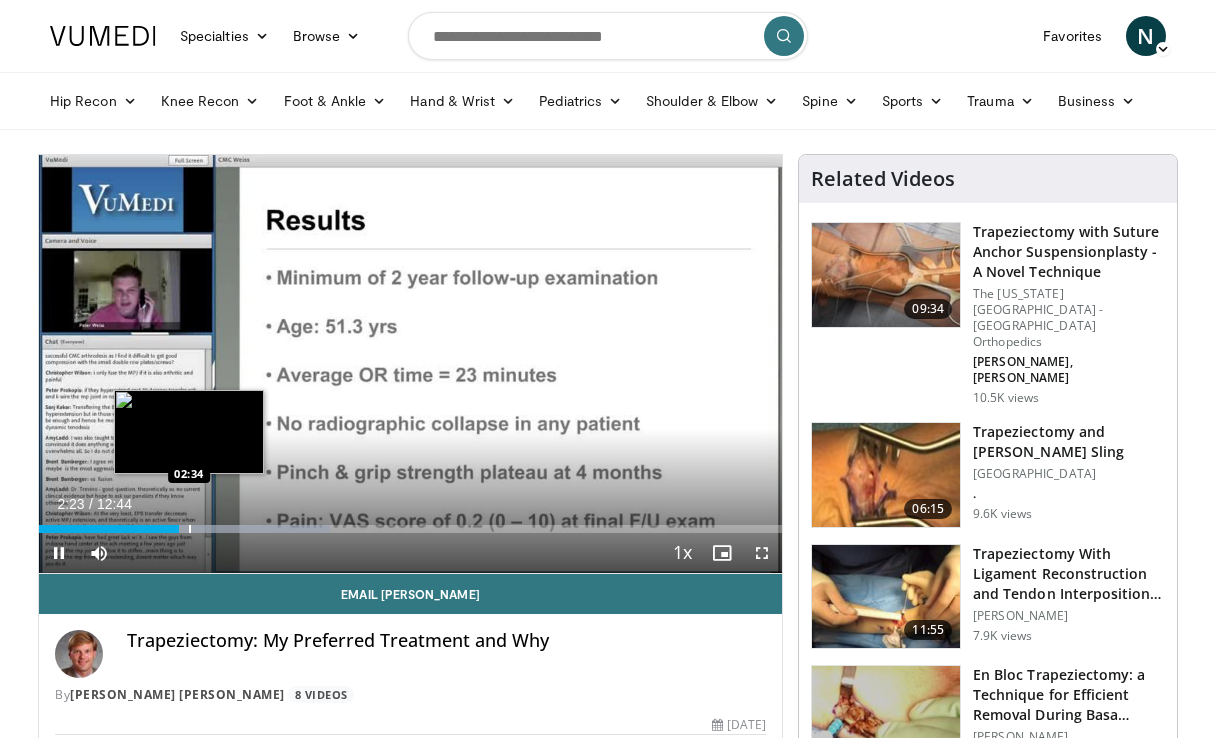 click at bounding box center (190, 529) 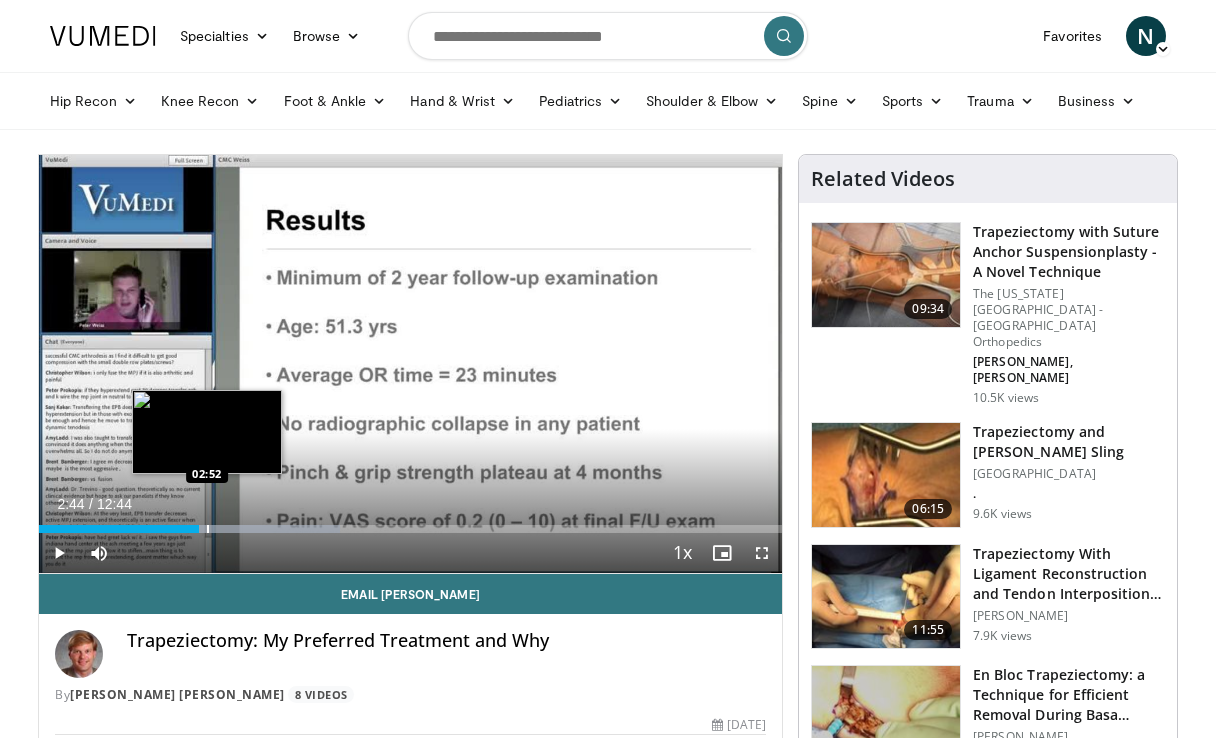 click at bounding box center [208, 529] 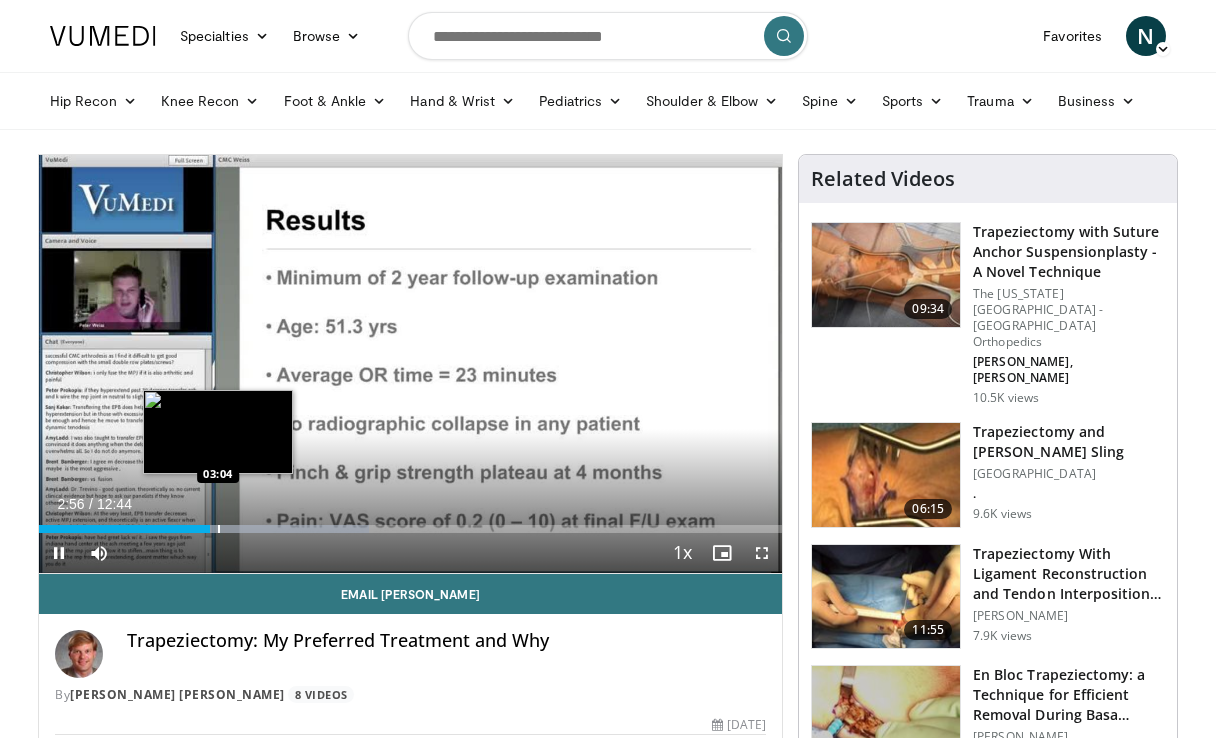 click at bounding box center (219, 529) 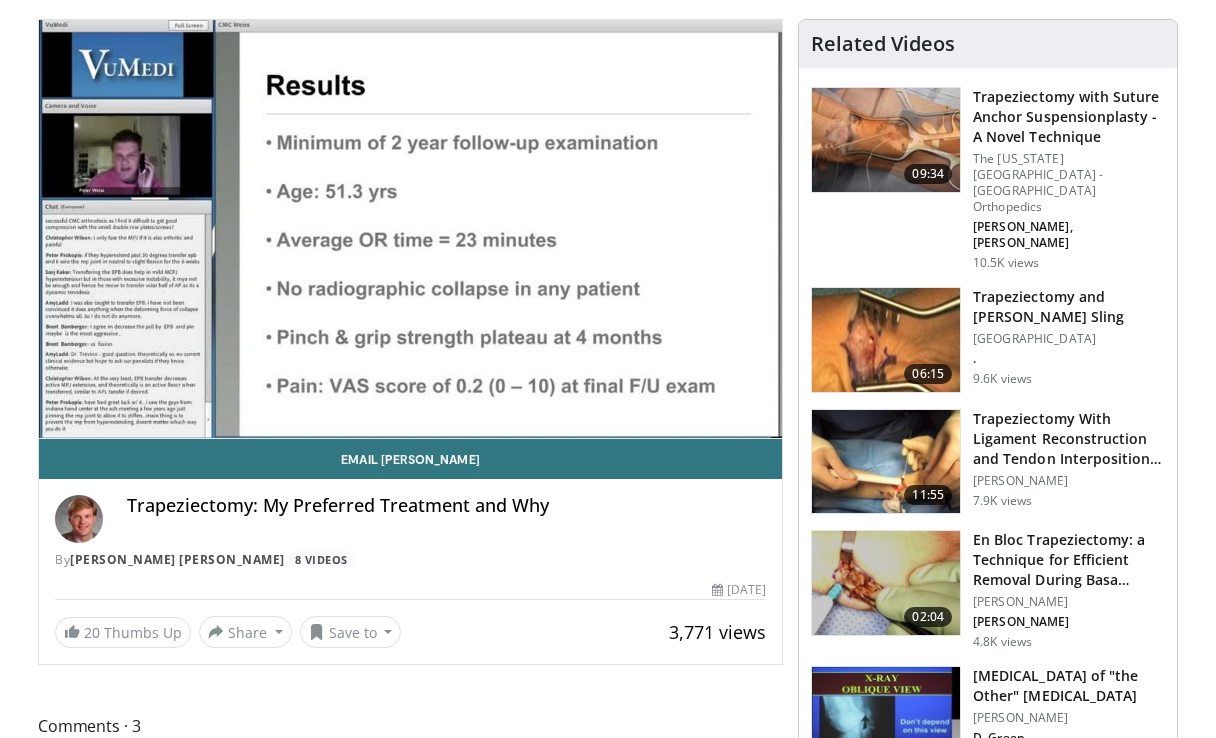 scroll, scrollTop: 86, scrollLeft: 0, axis: vertical 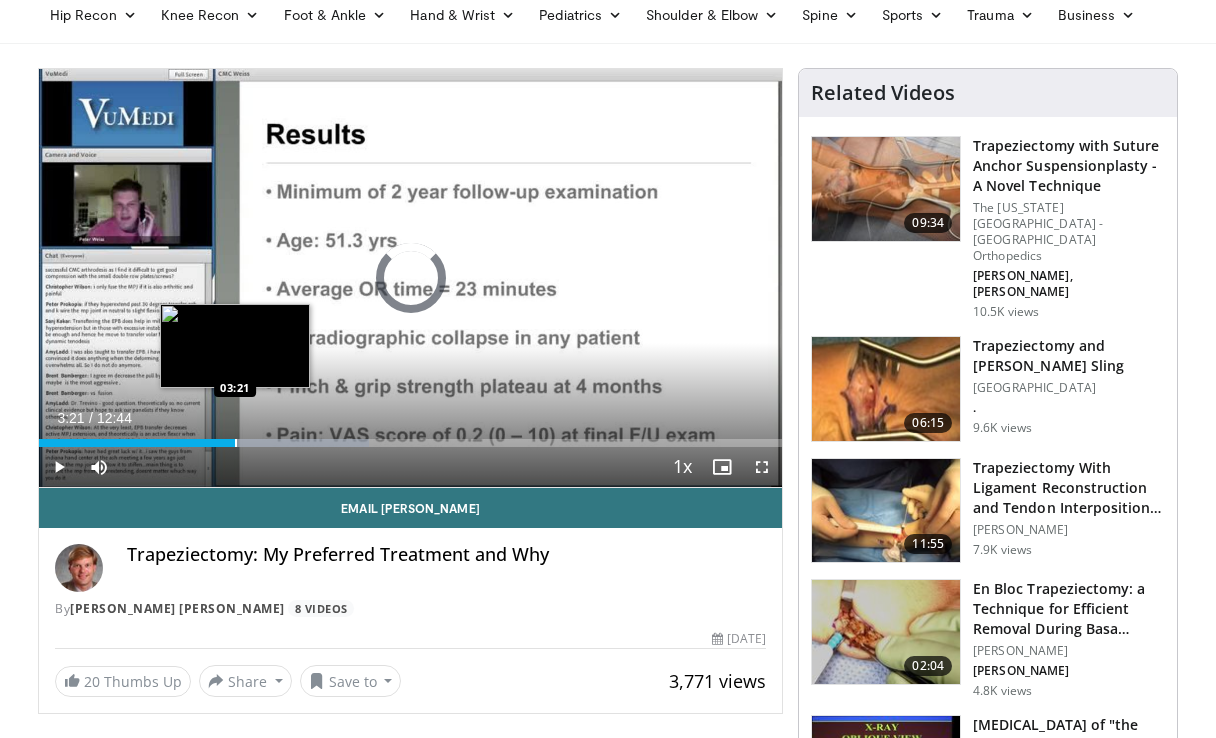 click at bounding box center [236, 443] 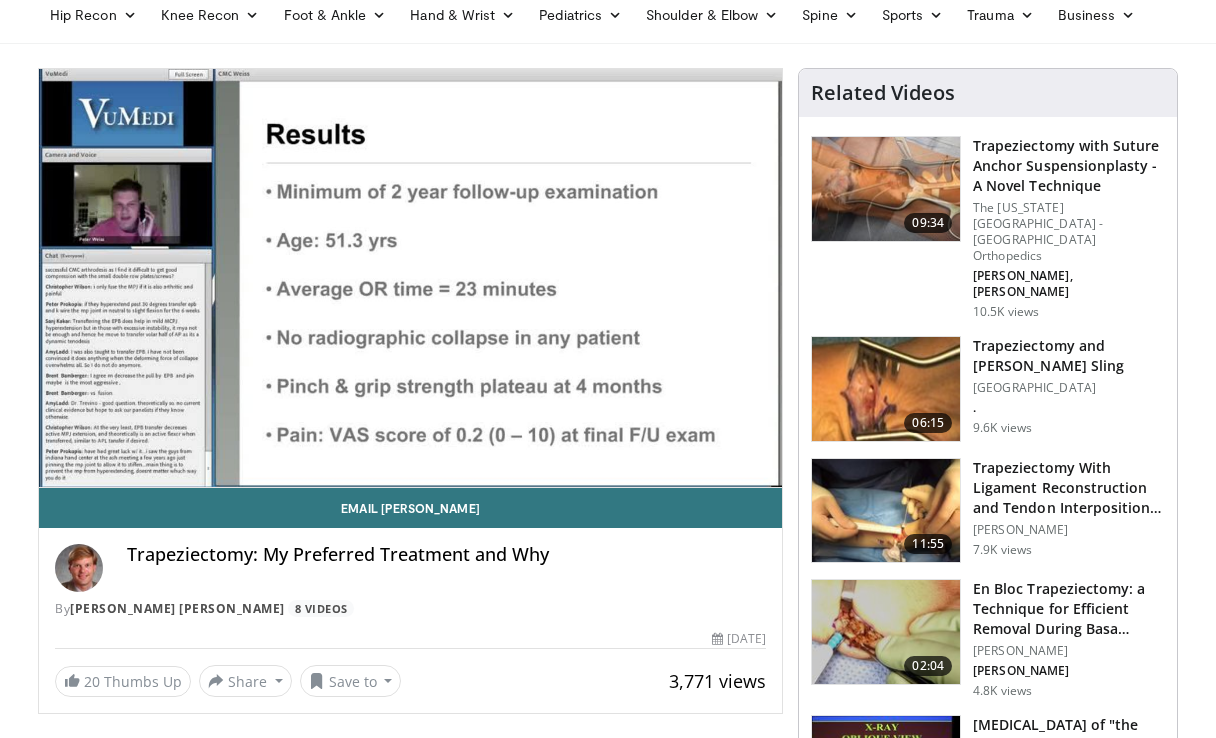 click on "**********" at bounding box center (410, 278) 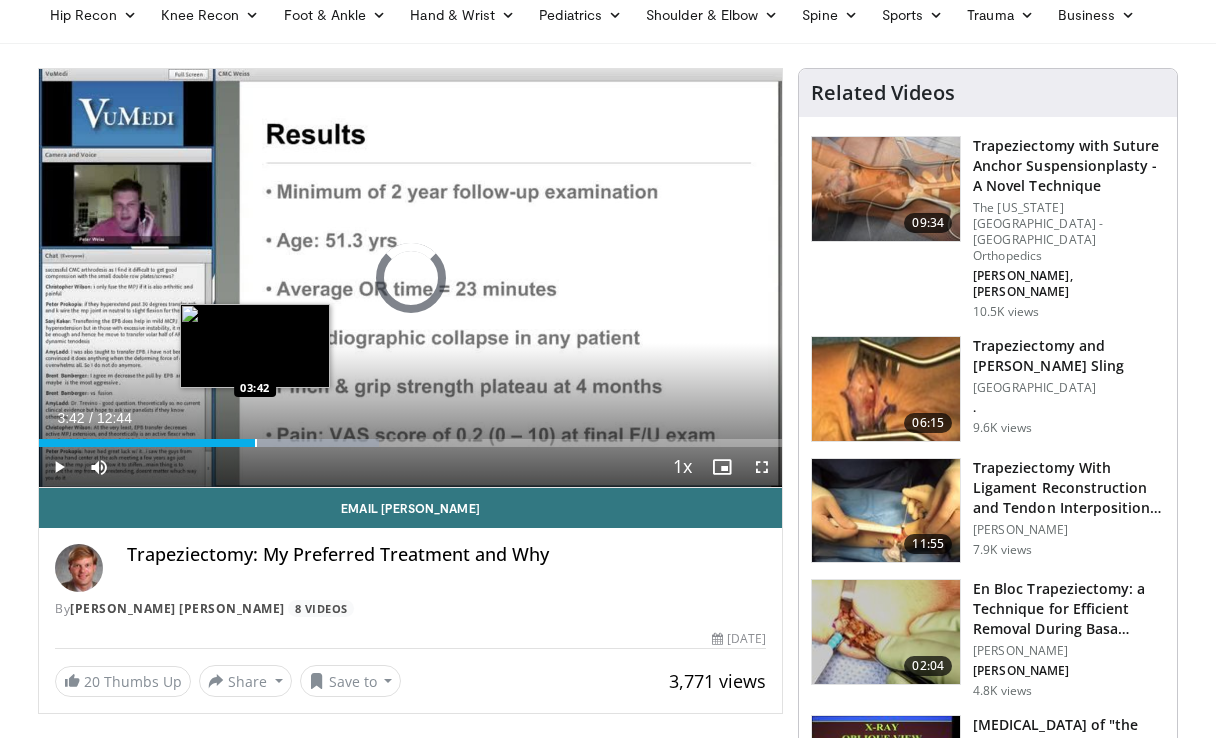 click at bounding box center [256, 443] 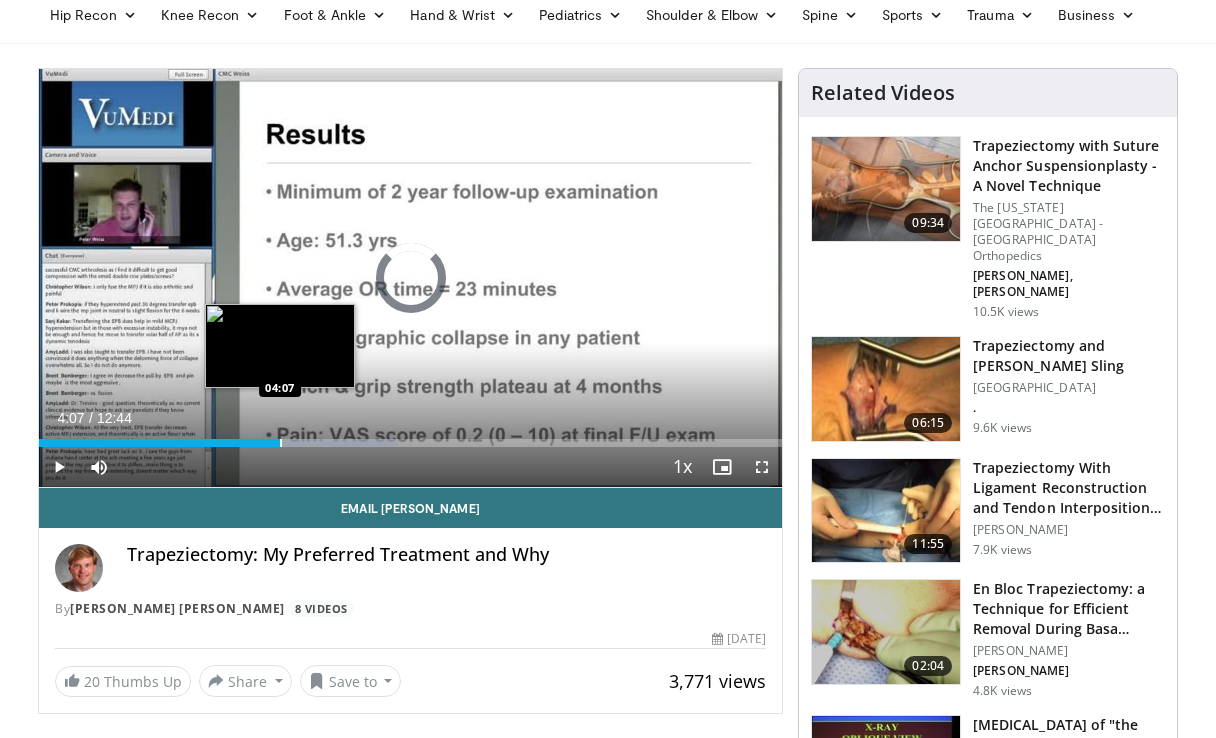 click at bounding box center (281, 443) 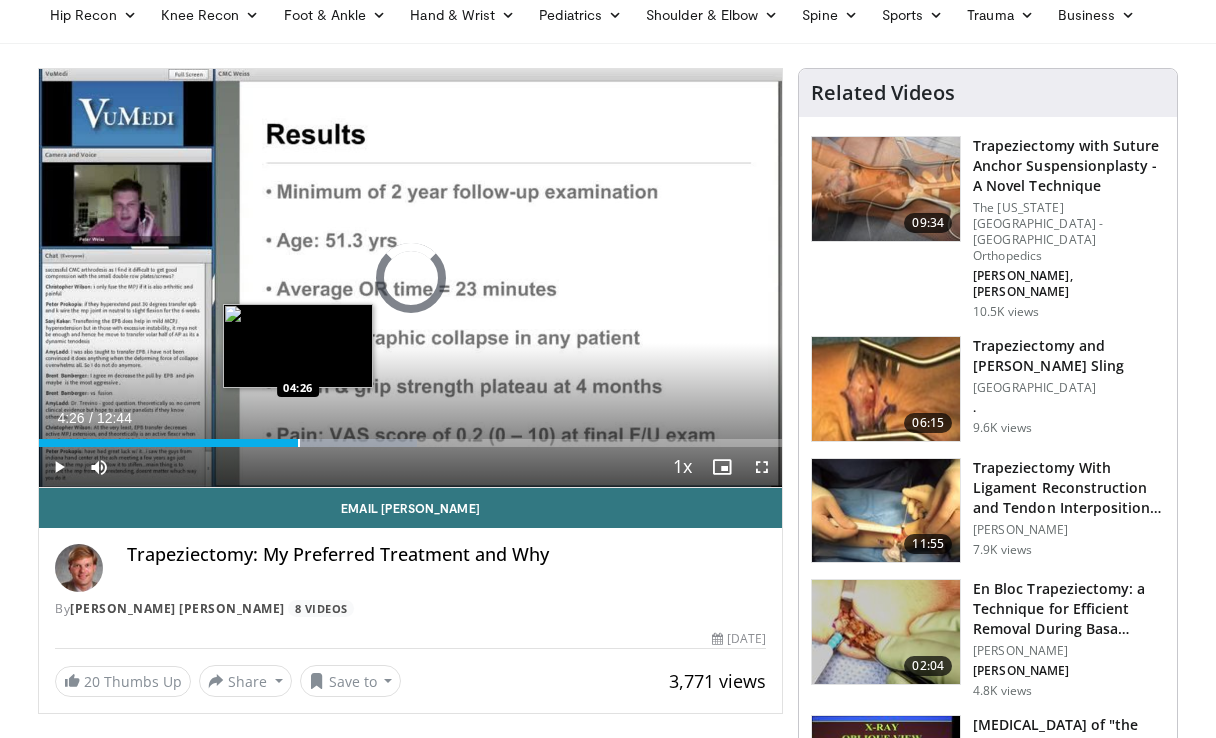 click at bounding box center (299, 443) 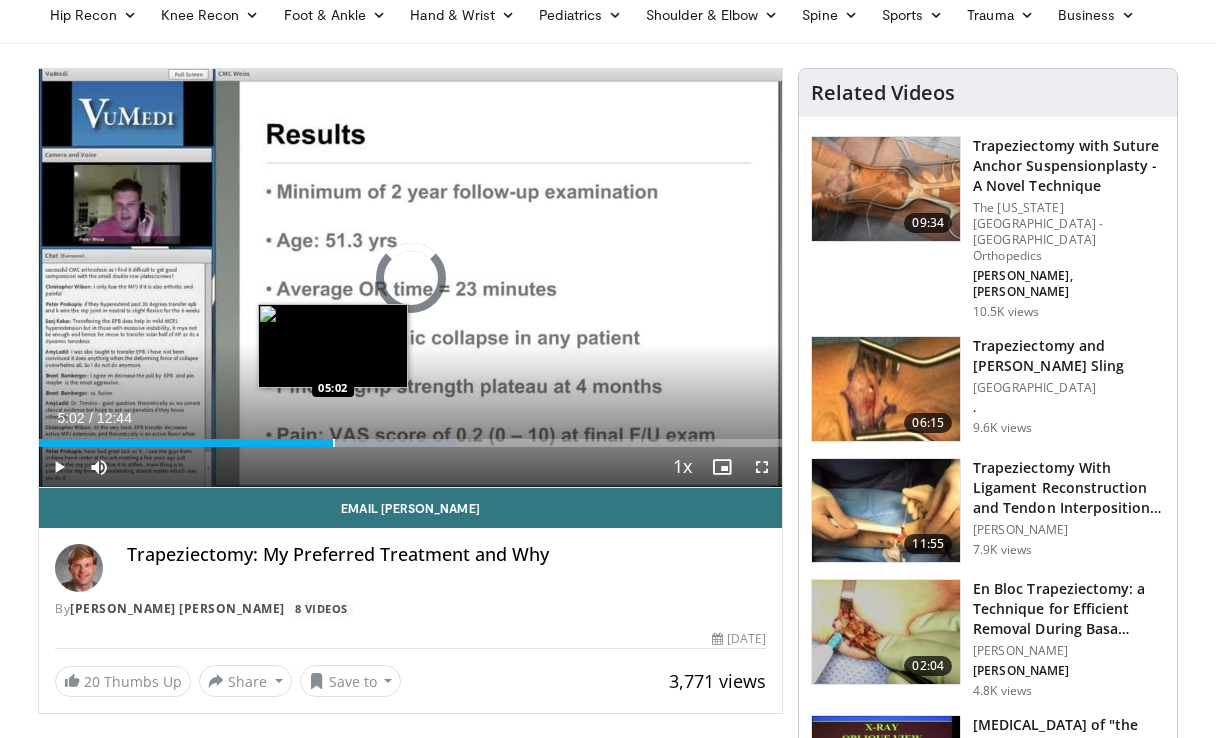click at bounding box center (334, 443) 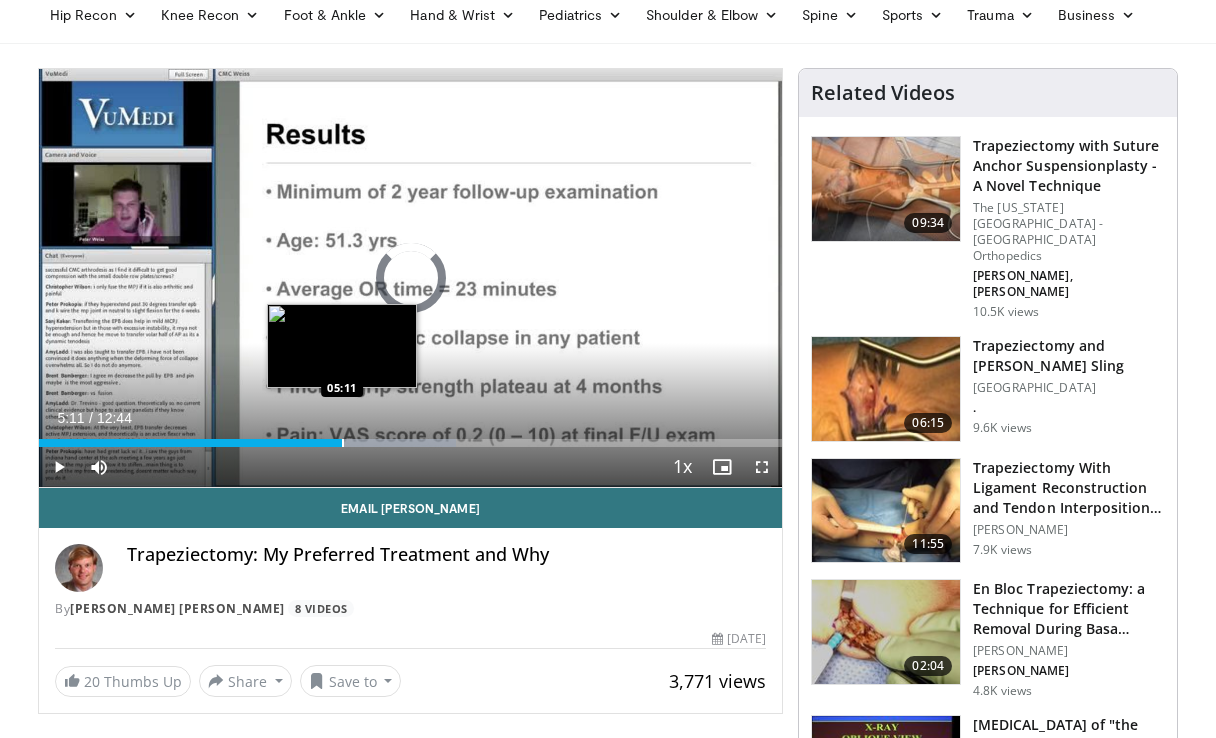 click at bounding box center (343, 443) 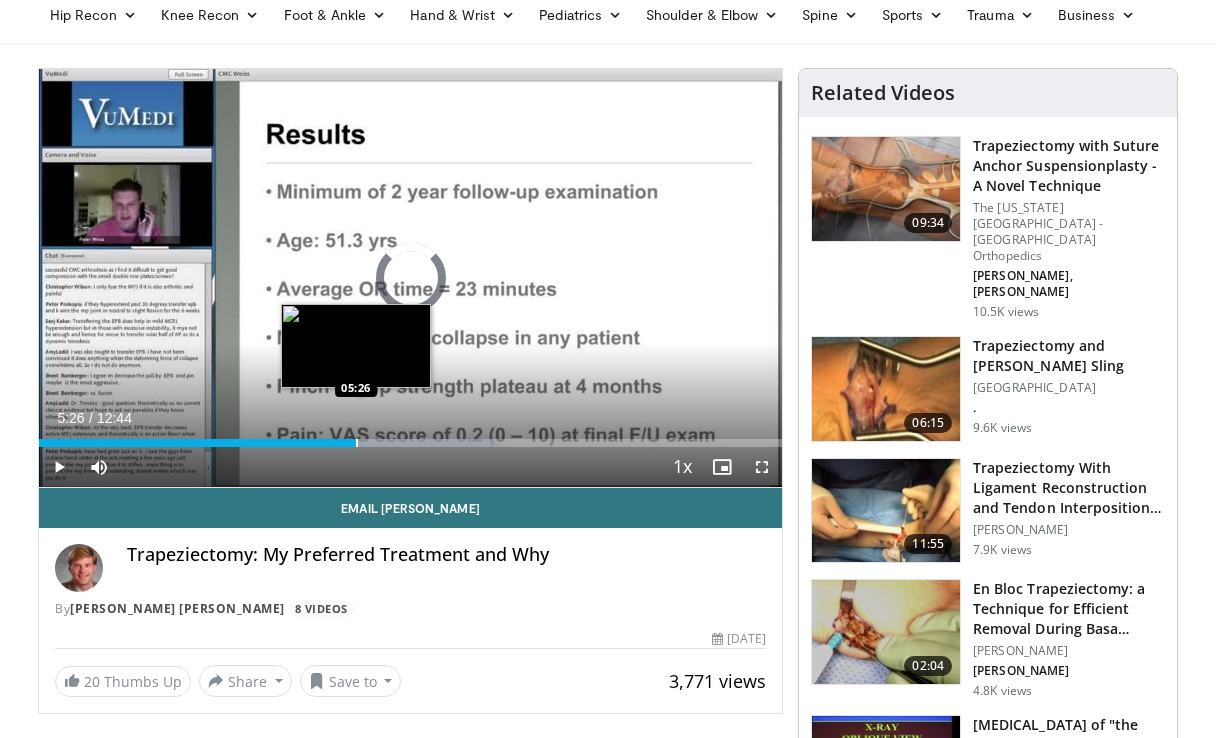 click at bounding box center (357, 443) 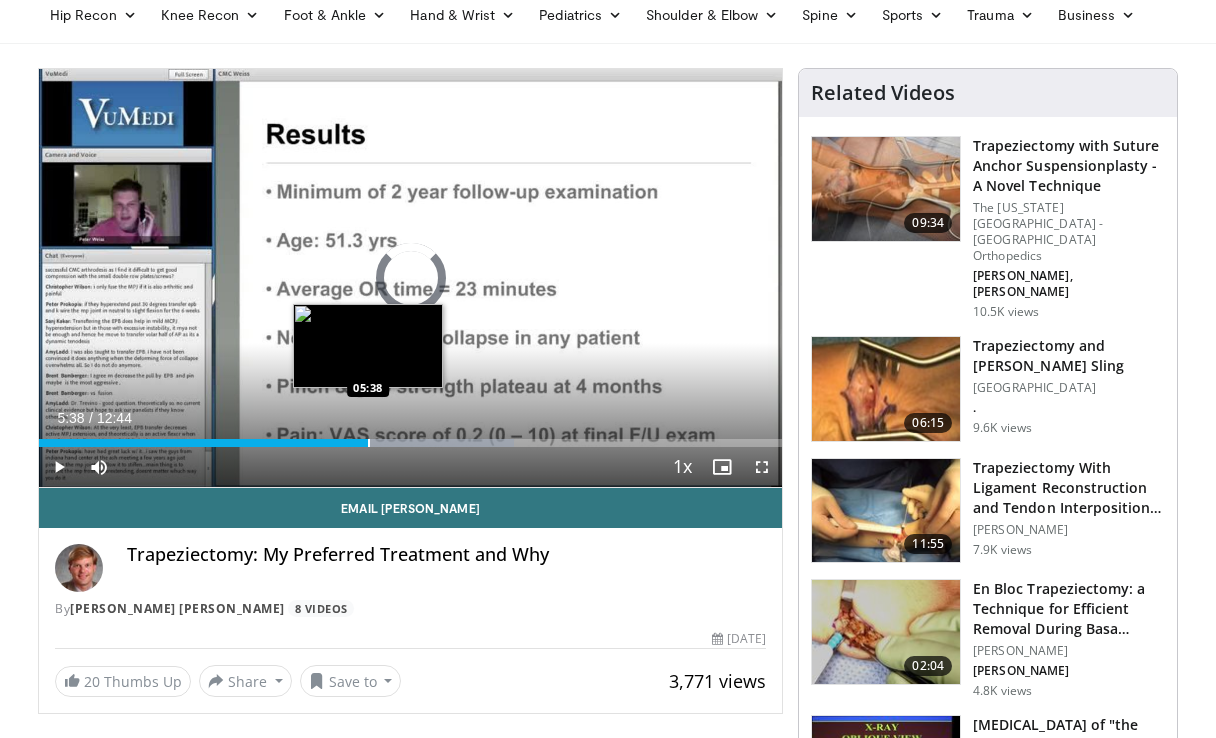 click at bounding box center [369, 443] 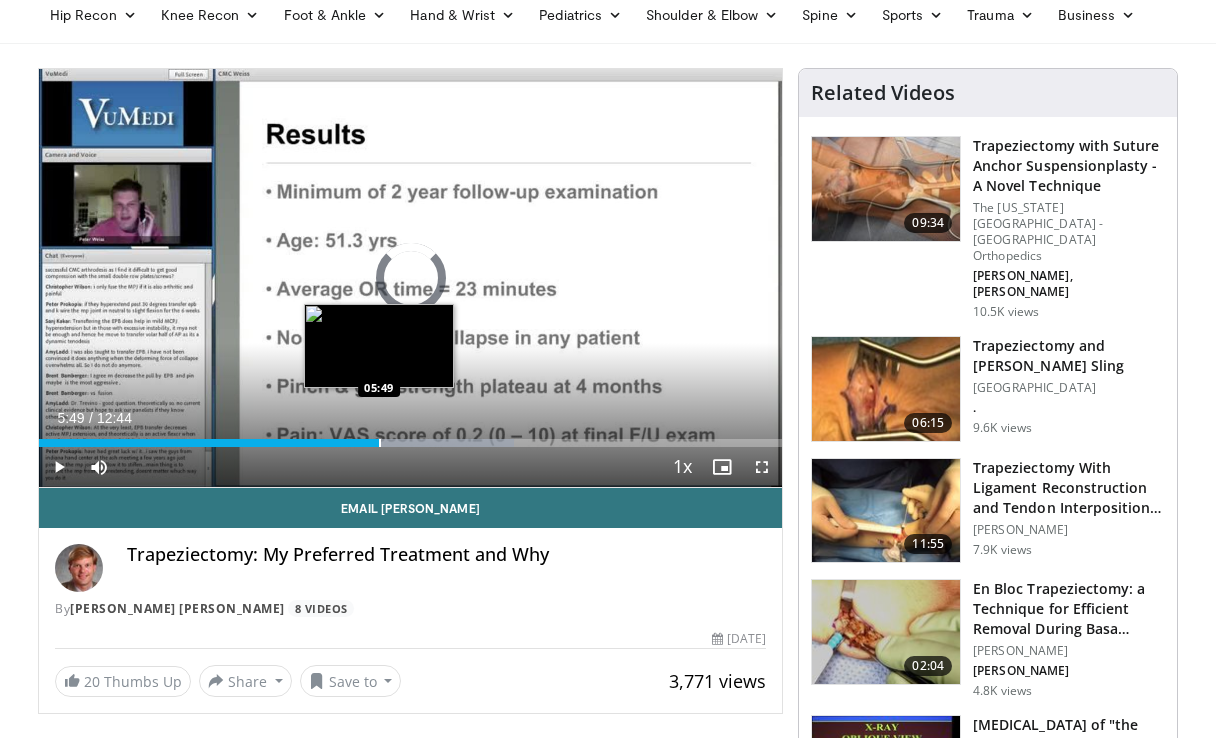 click at bounding box center (380, 443) 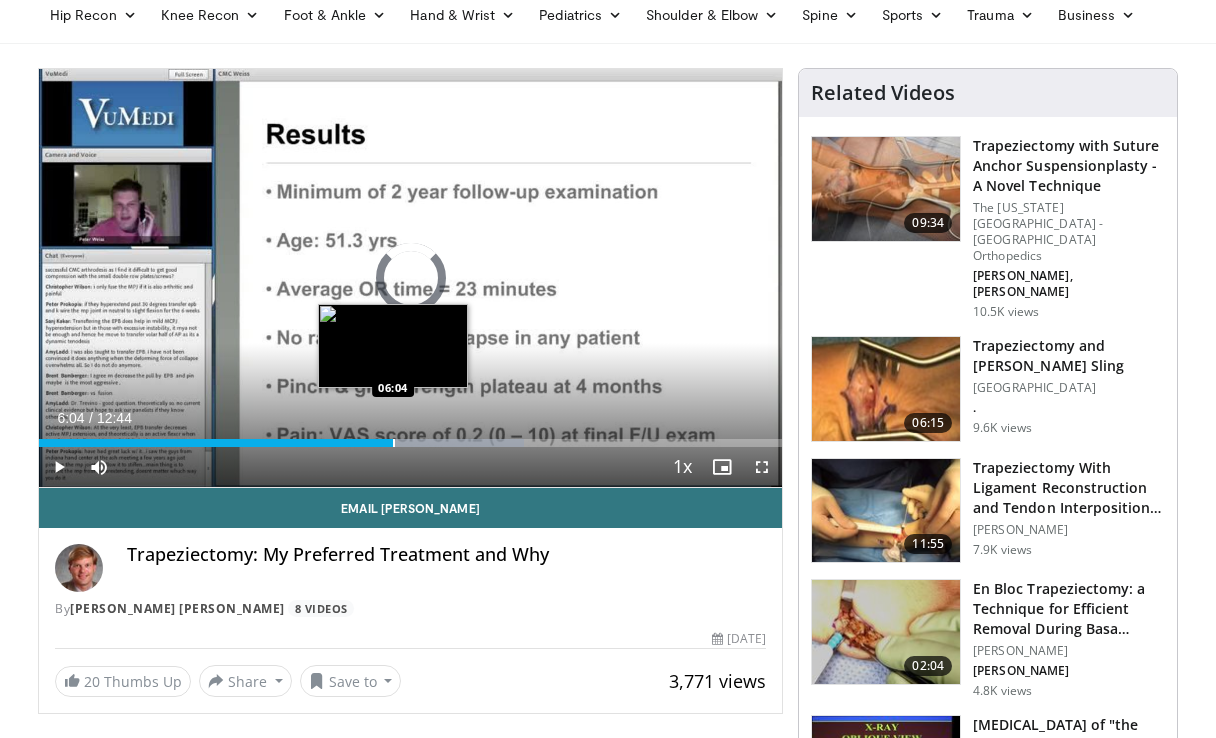 click at bounding box center (394, 443) 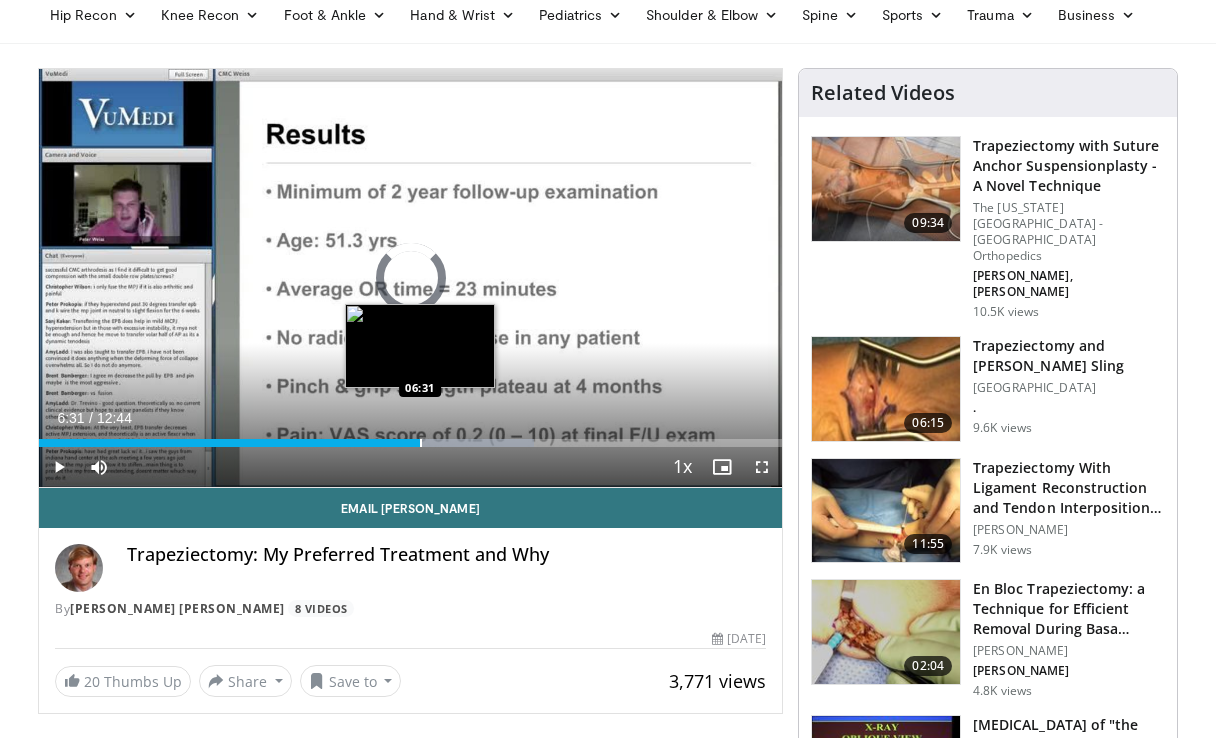click at bounding box center (421, 443) 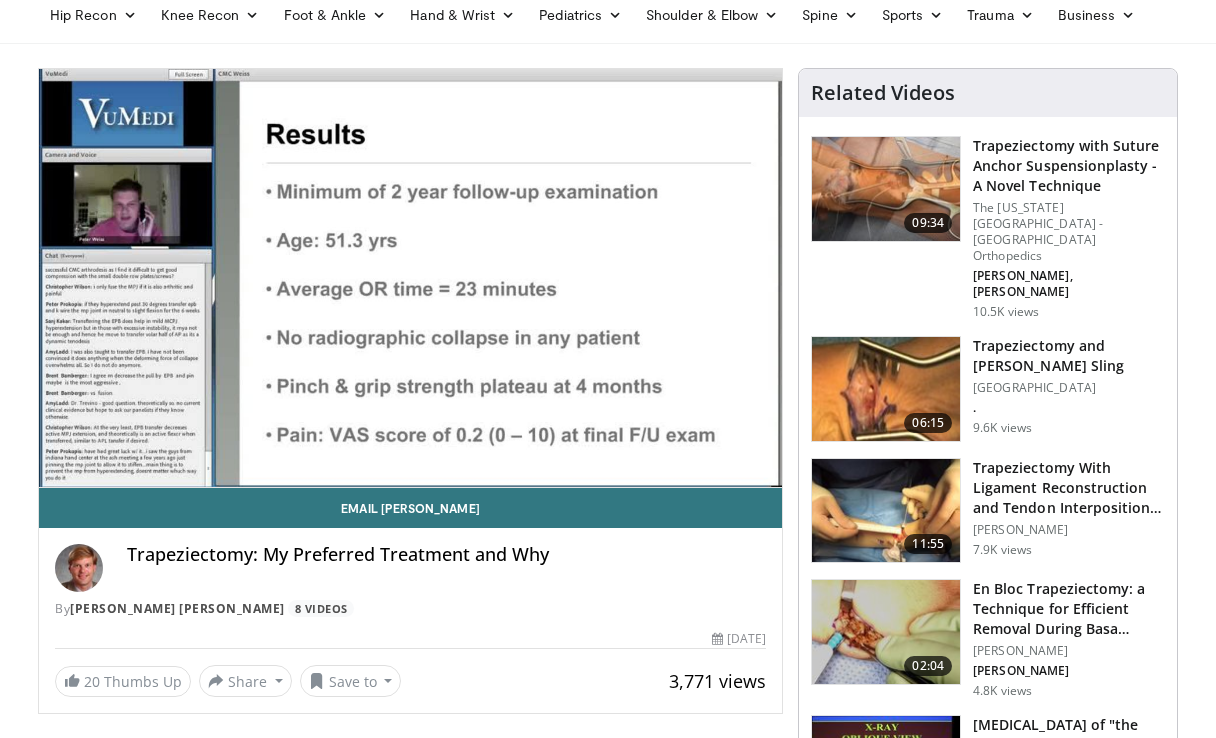 click on "**********" at bounding box center (410, 278) 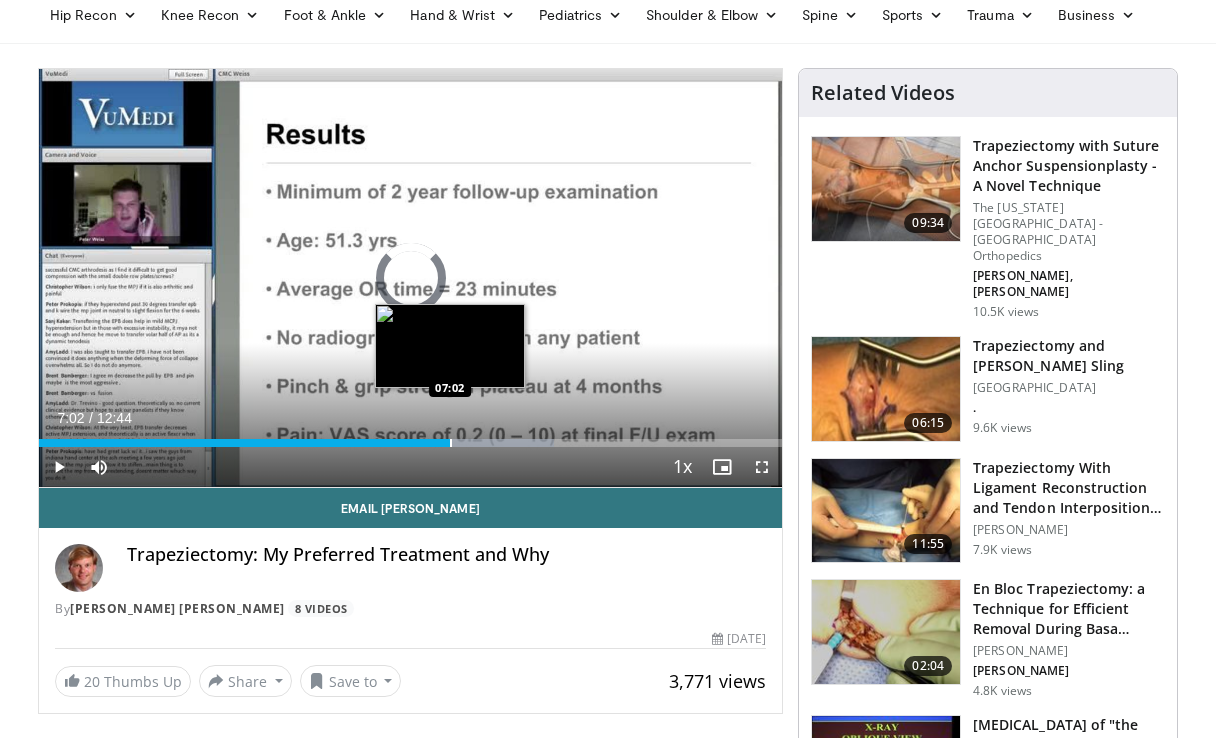 click at bounding box center (451, 443) 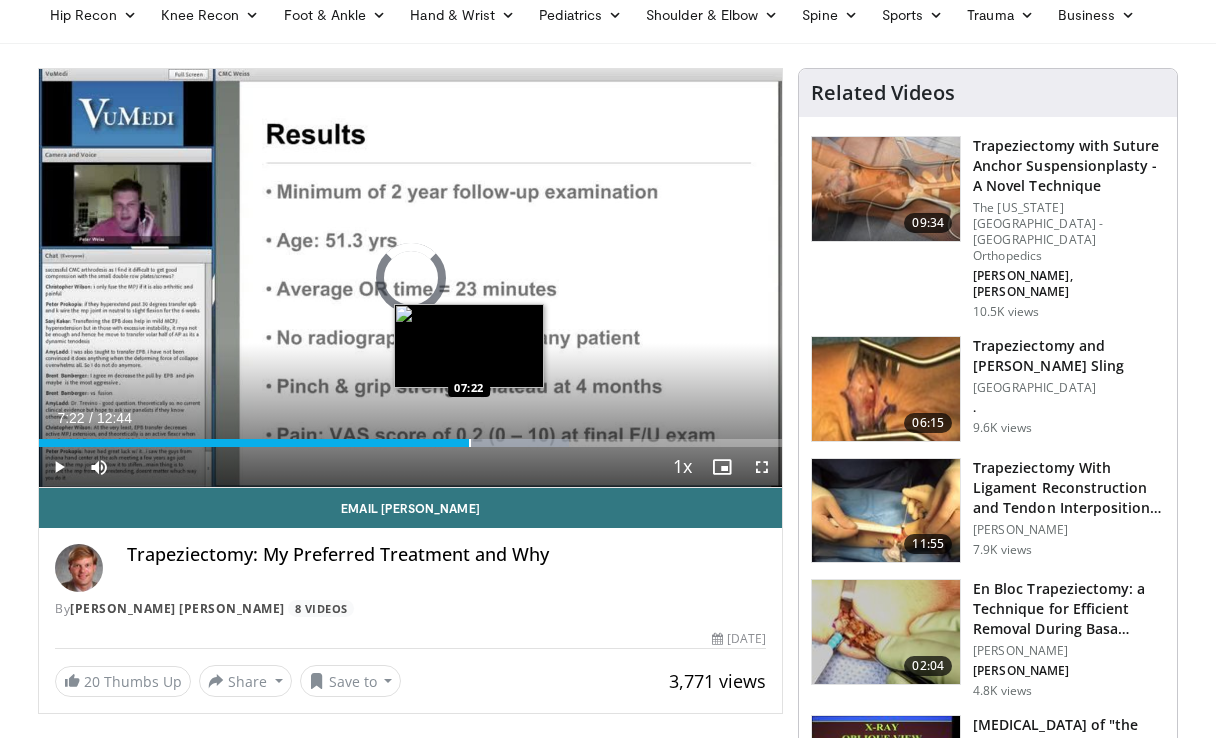 click at bounding box center (470, 443) 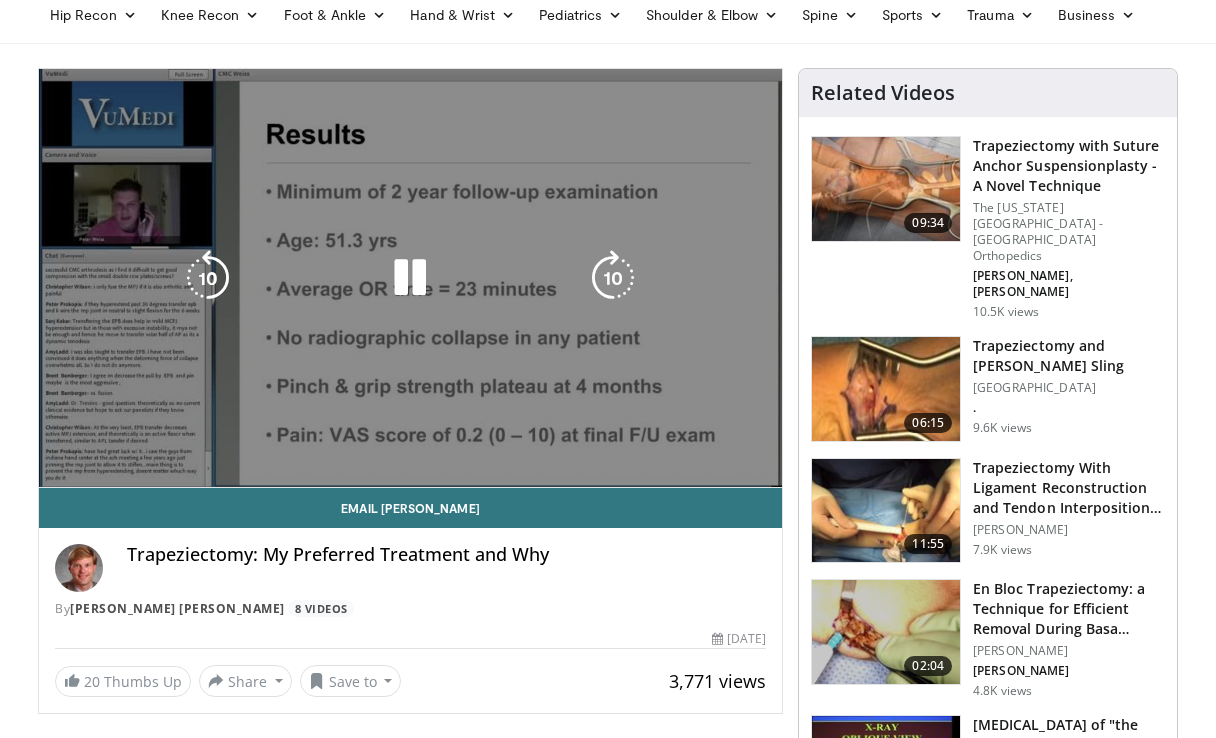 click on "Loaded :  71.70% 07:23 07:42" at bounding box center [410, 483] 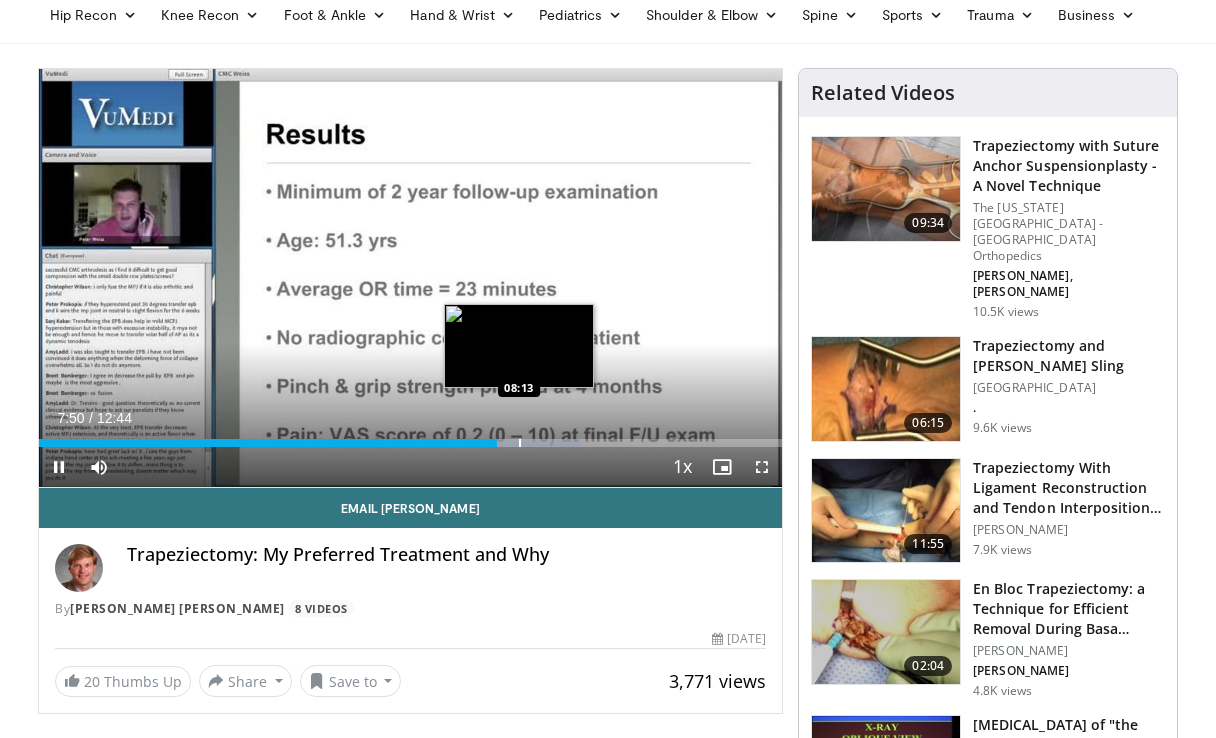 click at bounding box center (520, 443) 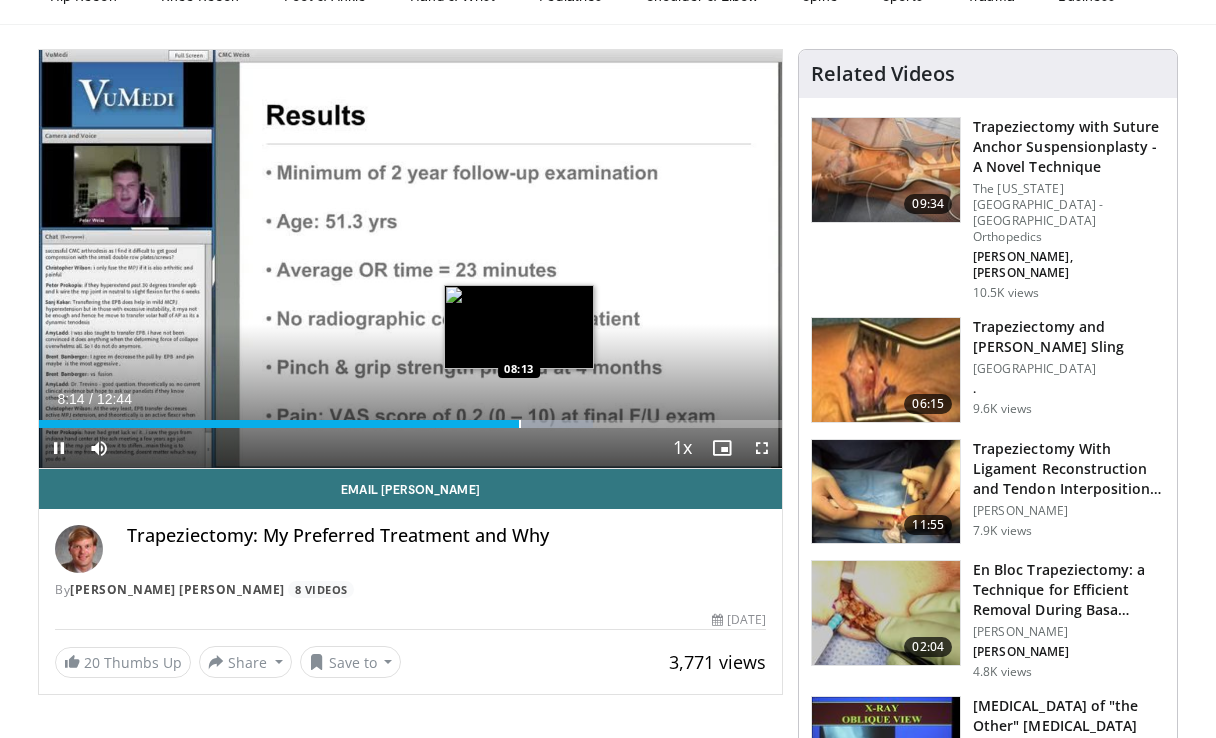 scroll, scrollTop: 109, scrollLeft: 0, axis: vertical 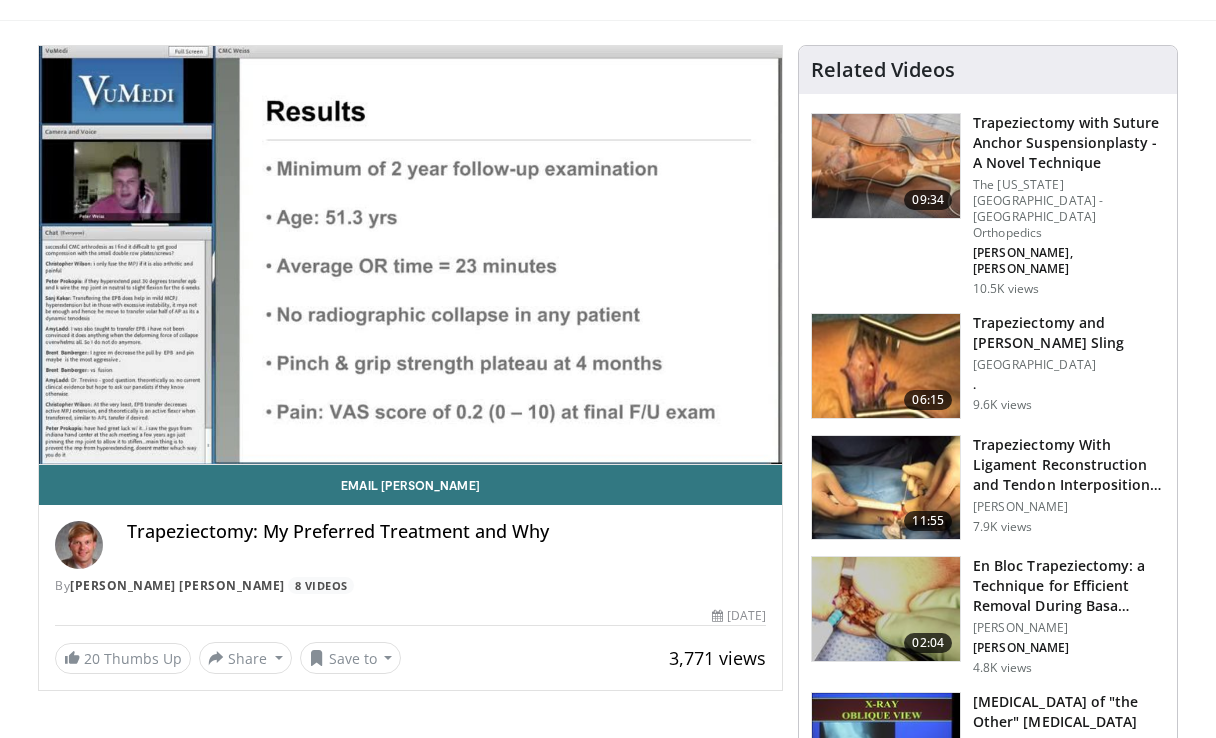 click on "Trapeziectomy with Suture Anchor Suspensionplasty - A Novel Technique" at bounding box center (1069, 143) 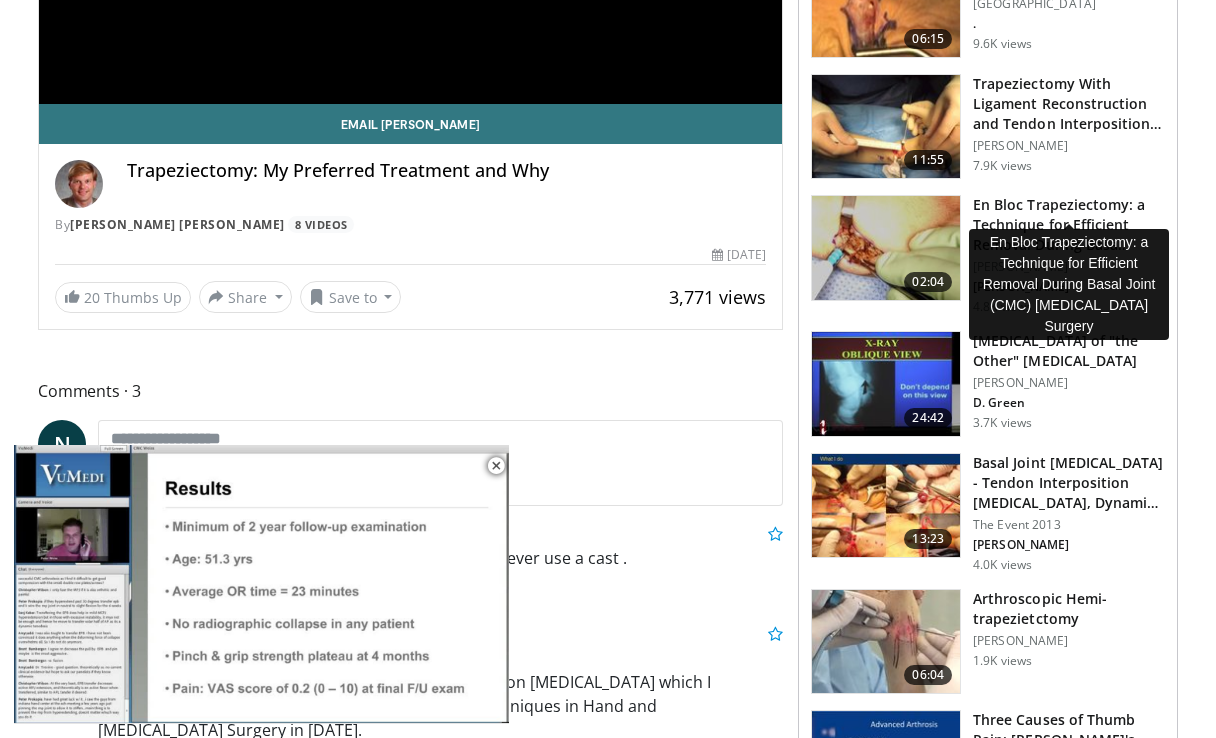 scroll, scrollTop: 474, scrollLeft: 0, axis: vertical 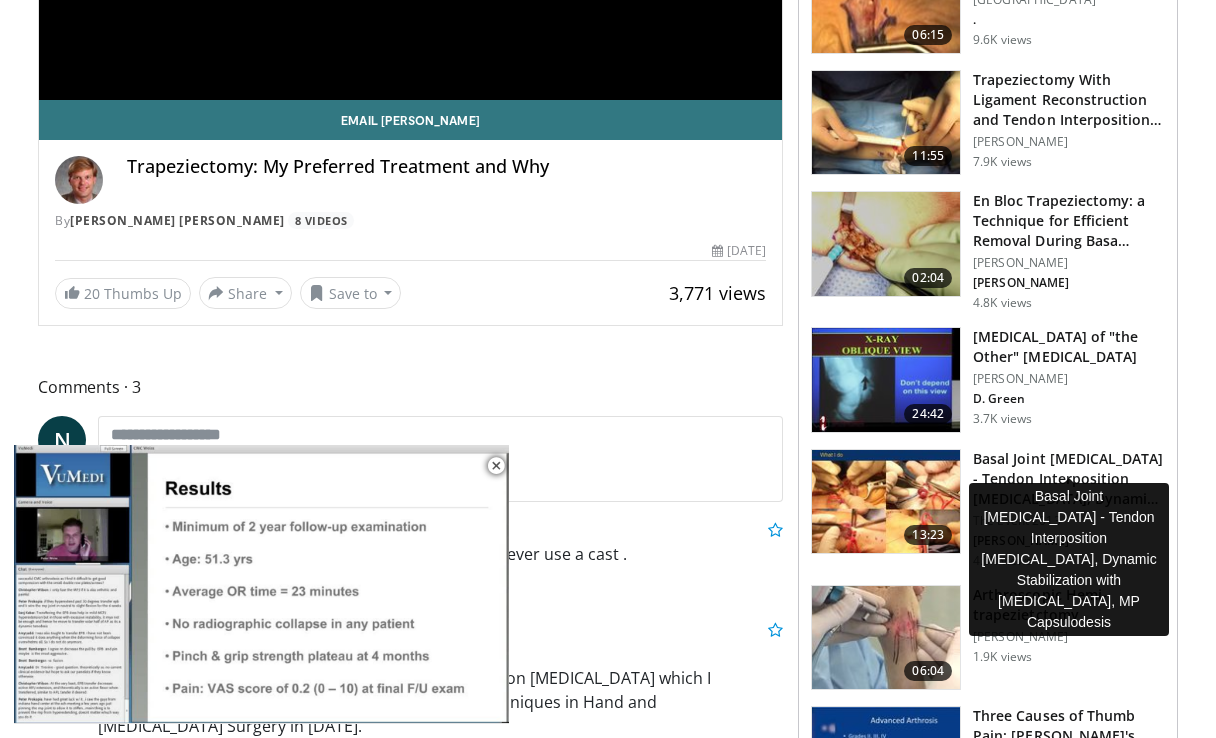 click on "Basal Joint Arthritis - Tendon Interposition Arthroplasty, Dynamic S…" at bounding box center [1069, 479] 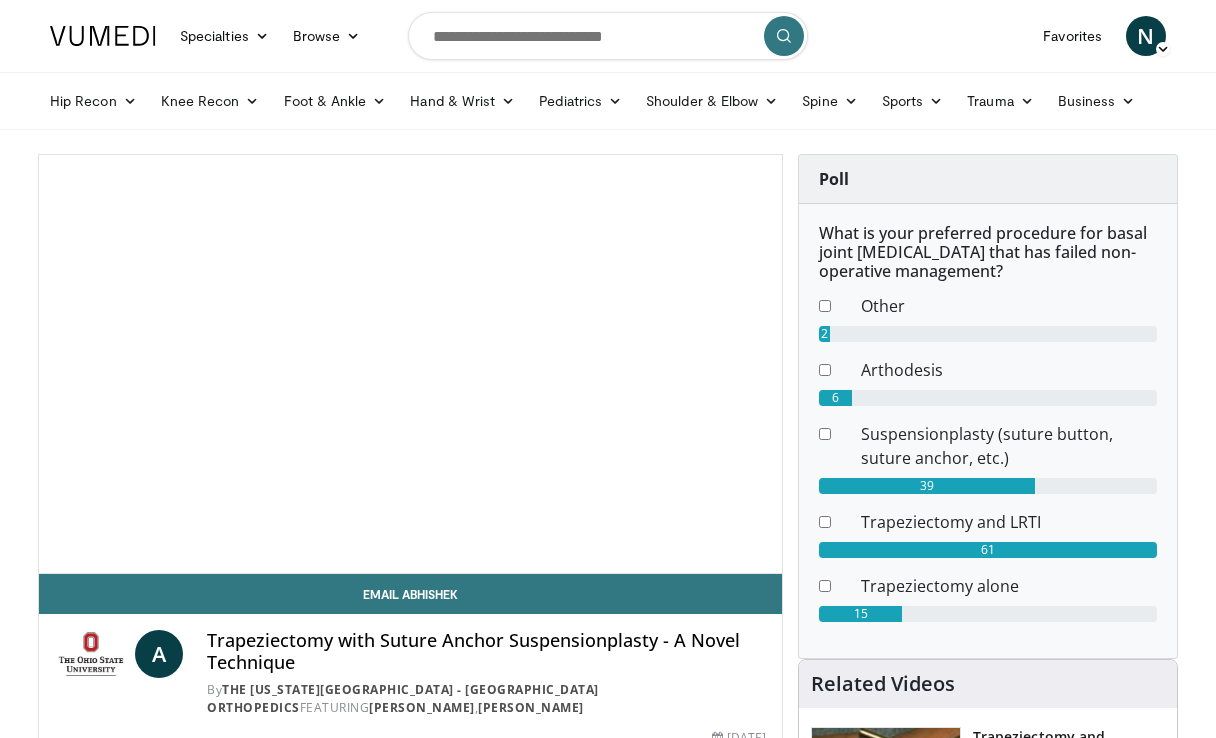 scroll, scrollTop: 0, scrollLeft: 0, axis: both 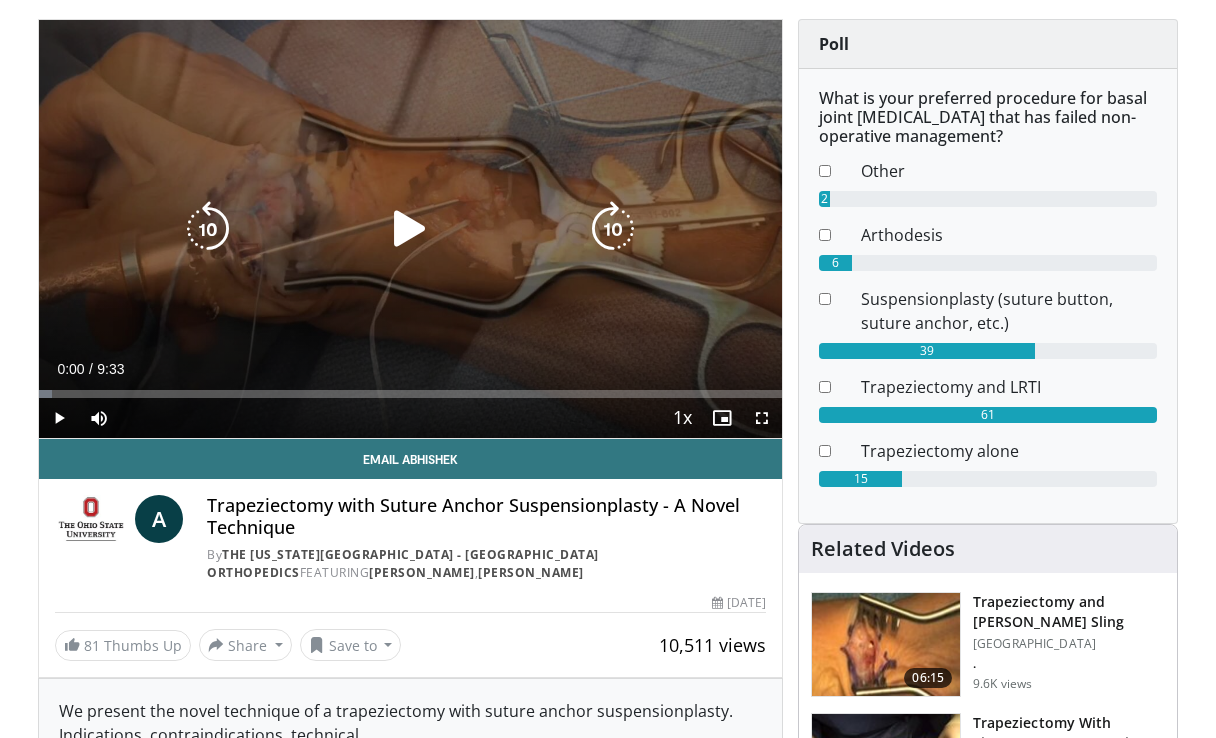 click at bounding box center (410, 229) 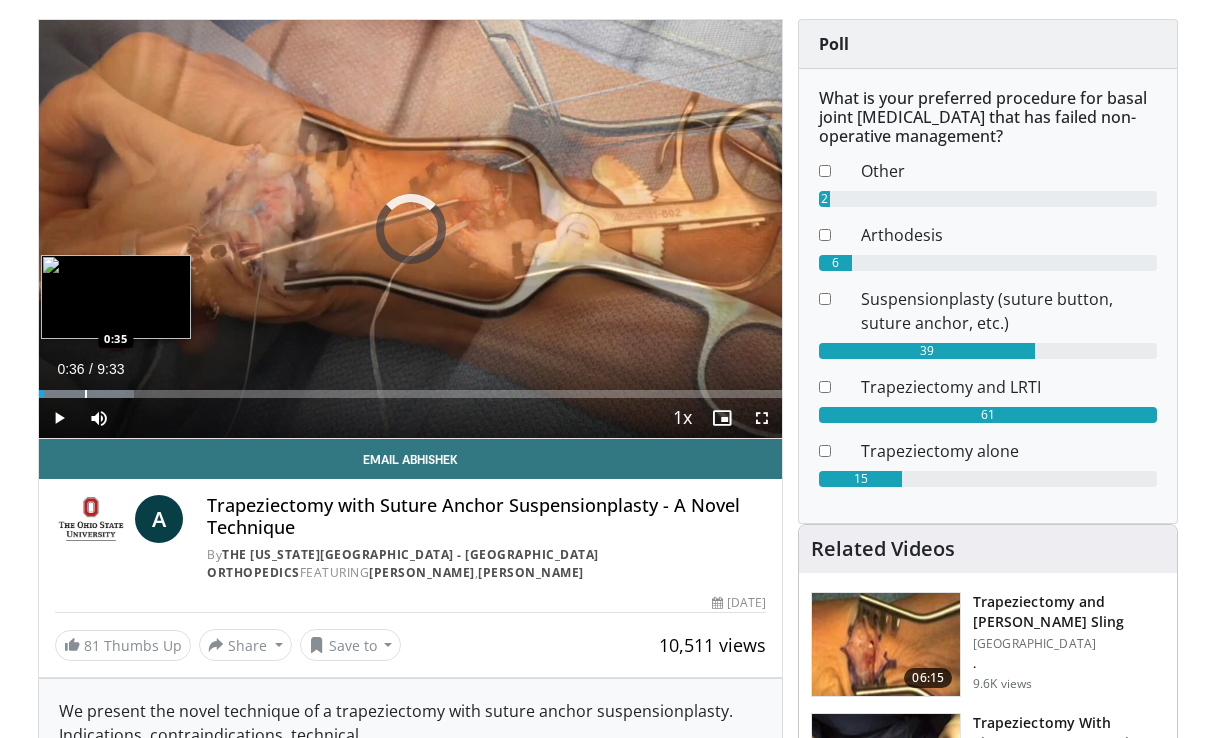 click at bounding box center [86, 394] 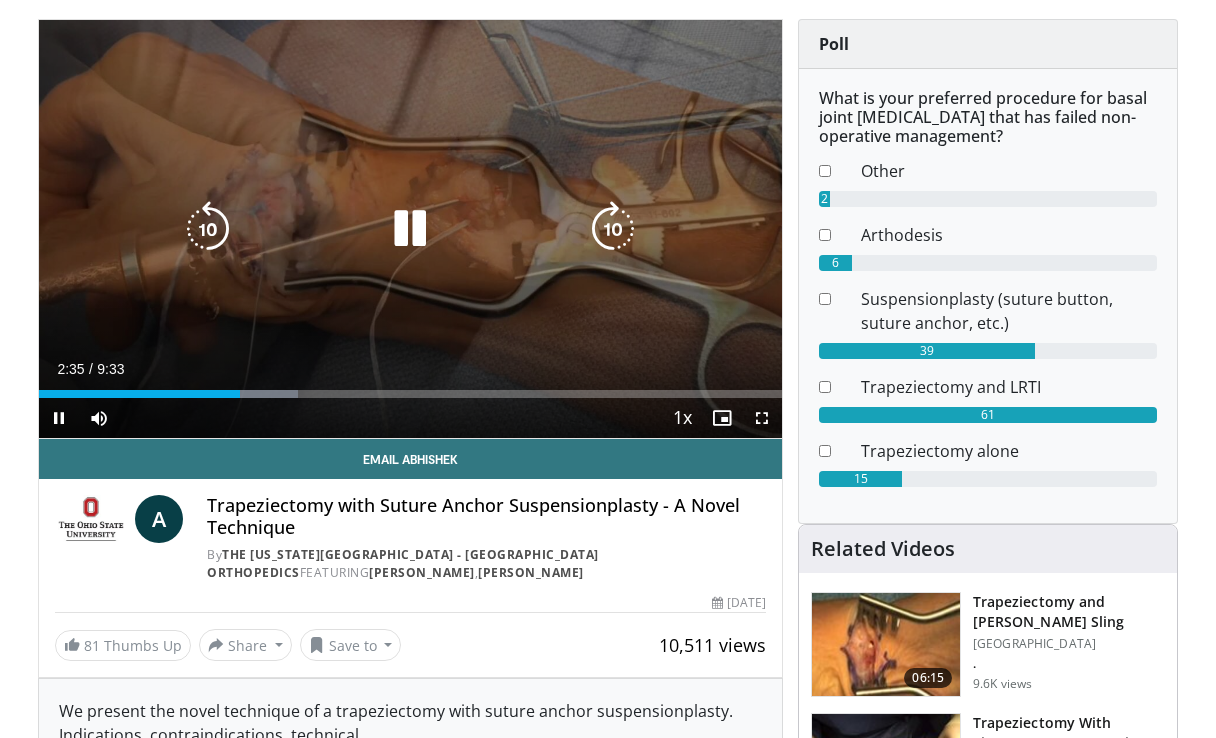 click at bounding box center [613, 229] 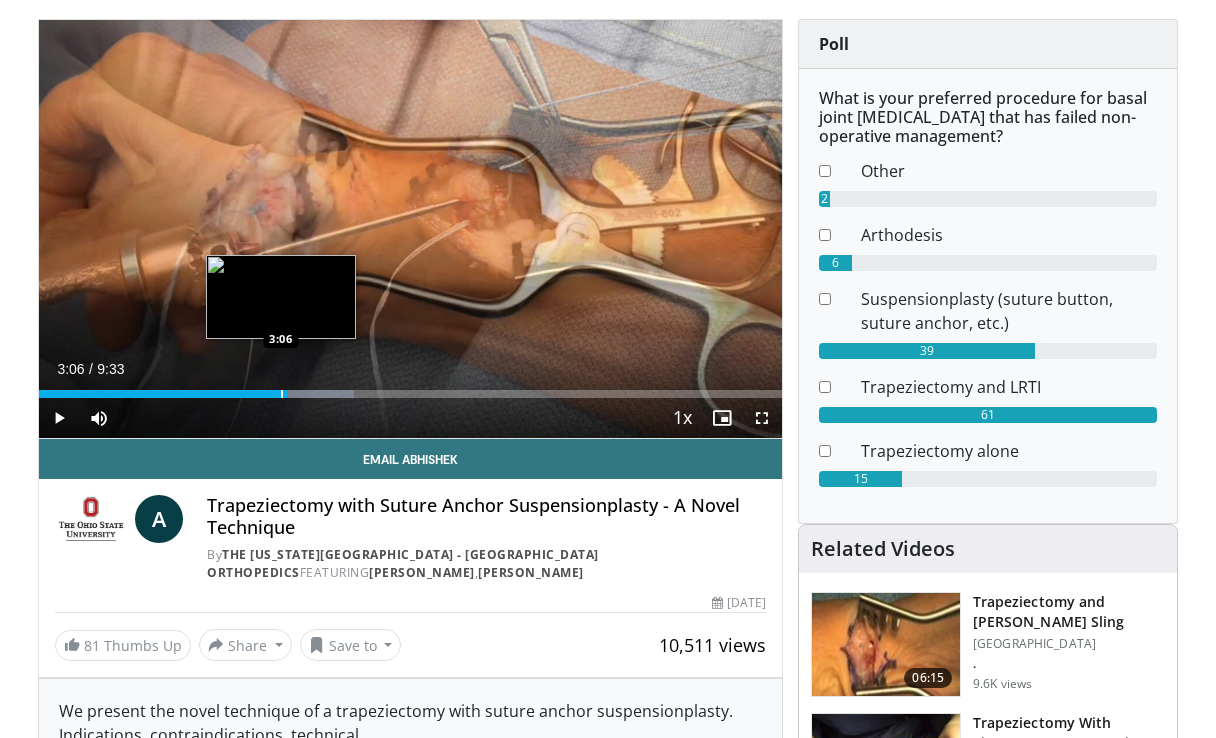 click at bounding box center [282, 394] 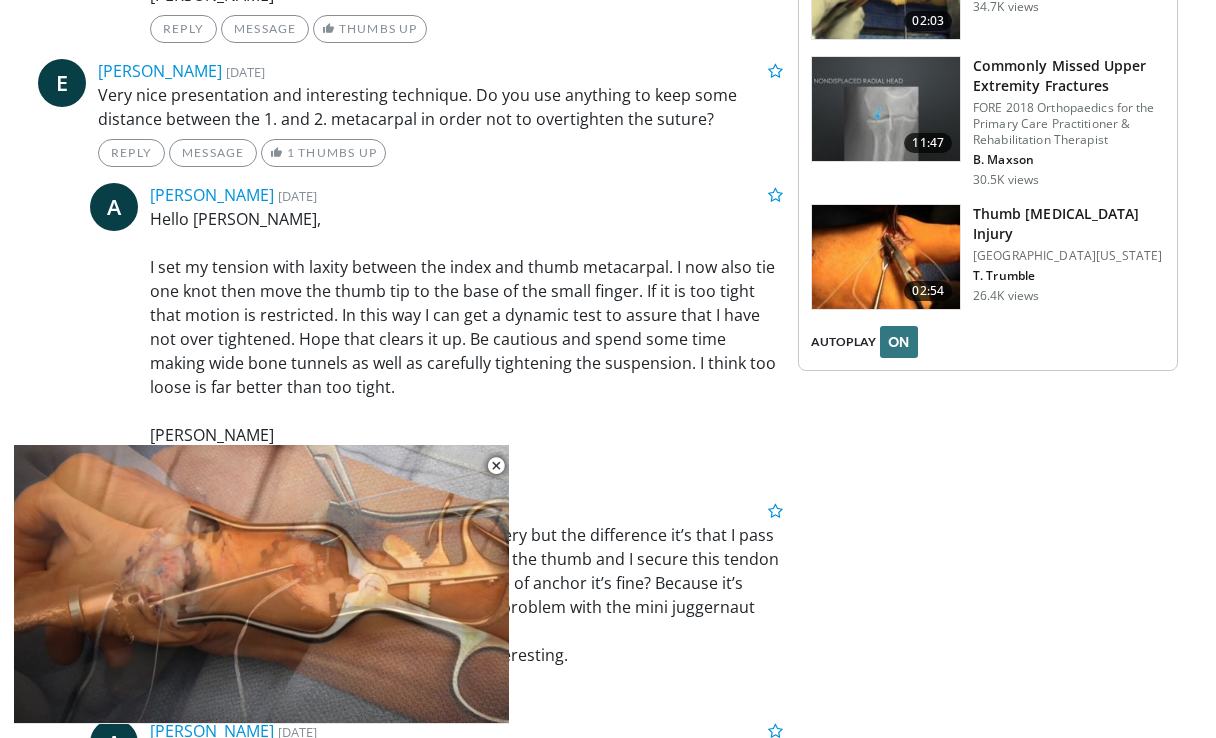 scroll, scrollTop: 3158, scrollLeft: 0, axis: vertical 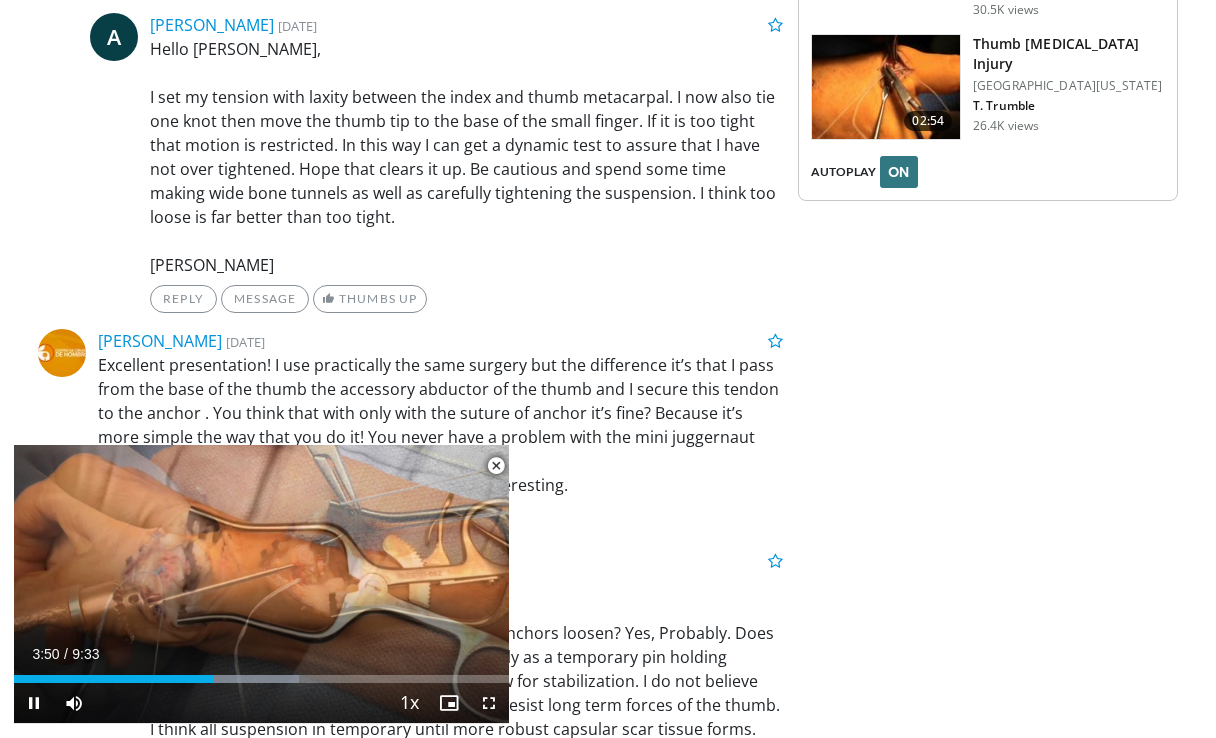 click at bounding box center (496, 466) 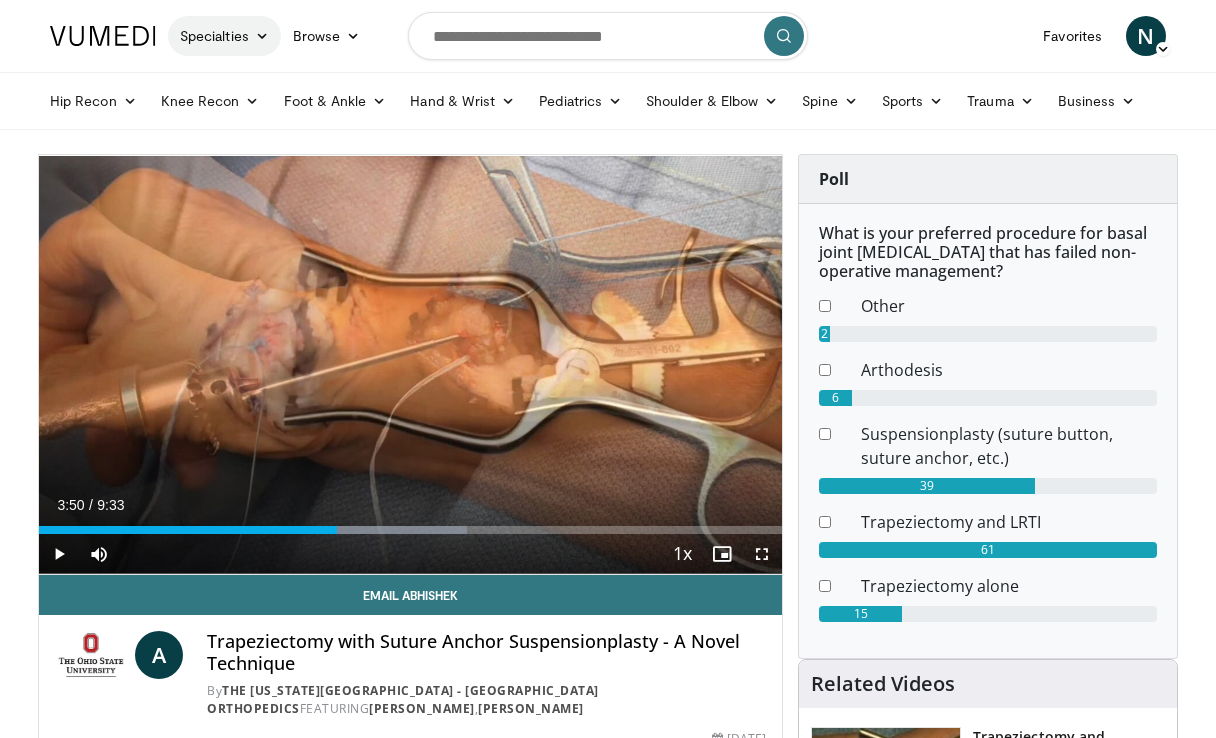 scroll, scrollTop: 0, scrollLeft: 0, axis: both 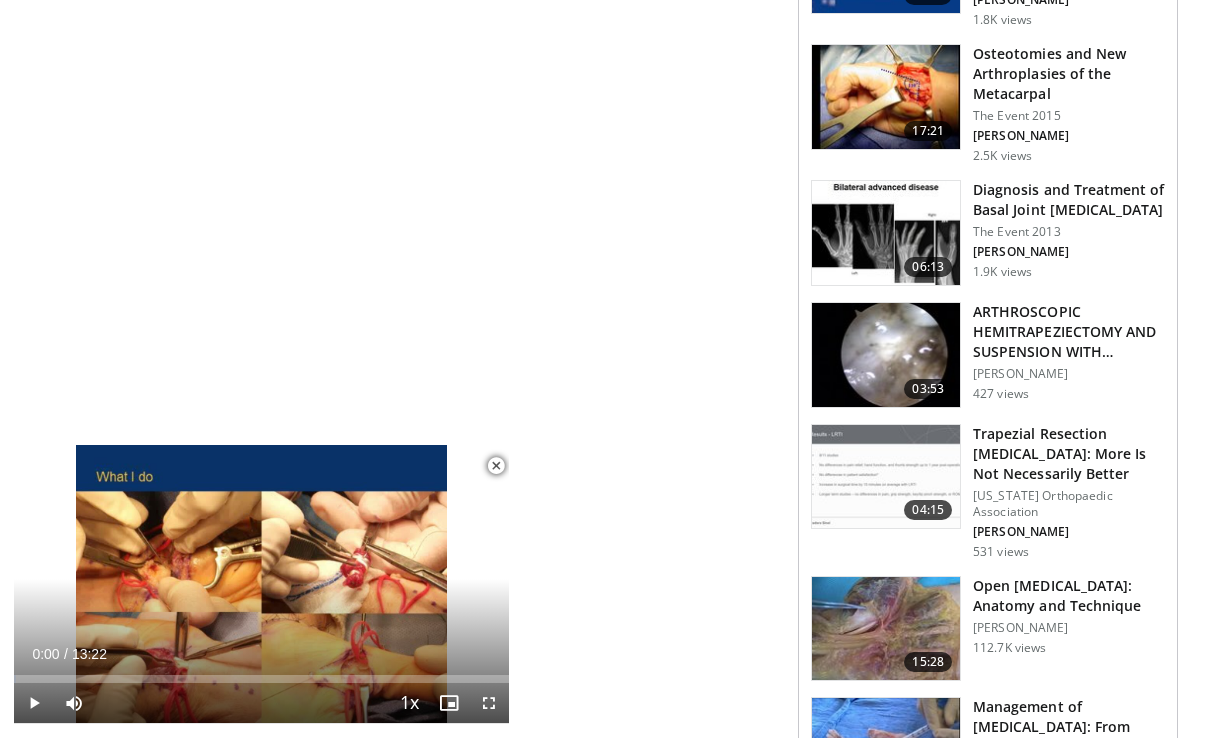 click at bounding box center [496, 466] 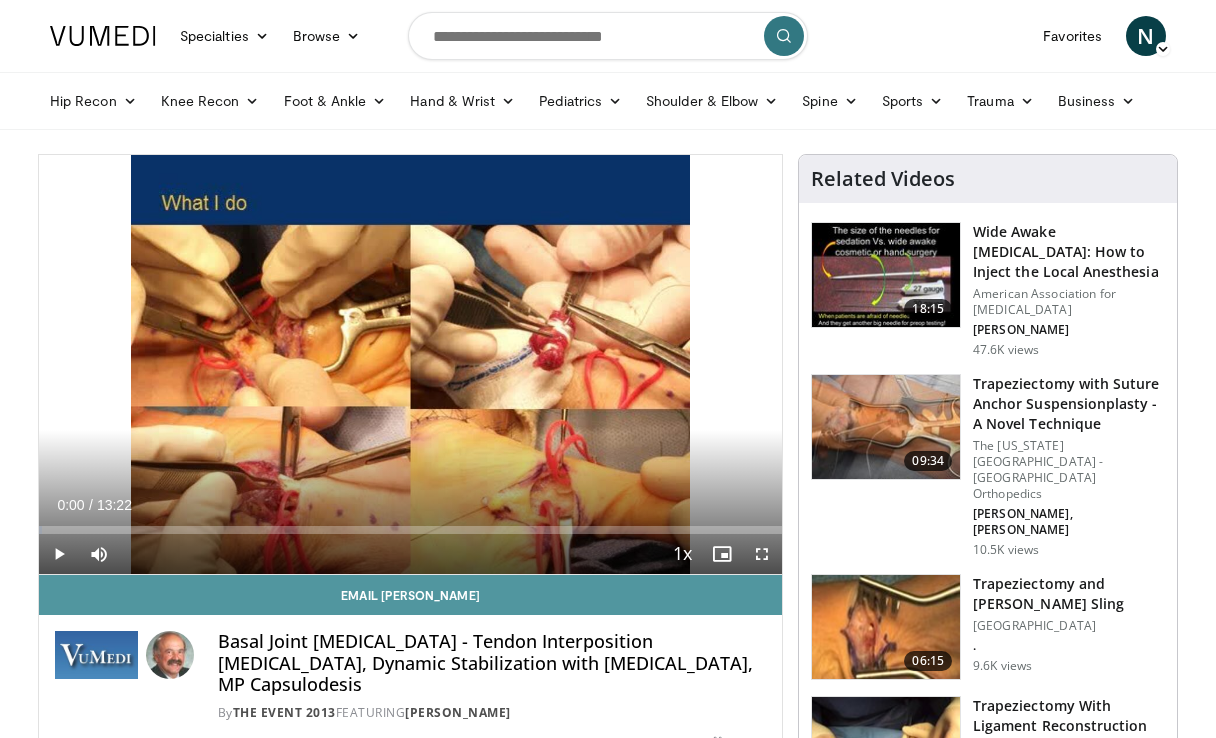 scroll, scrollTop: 0, scrollLeft: 0, axis: both 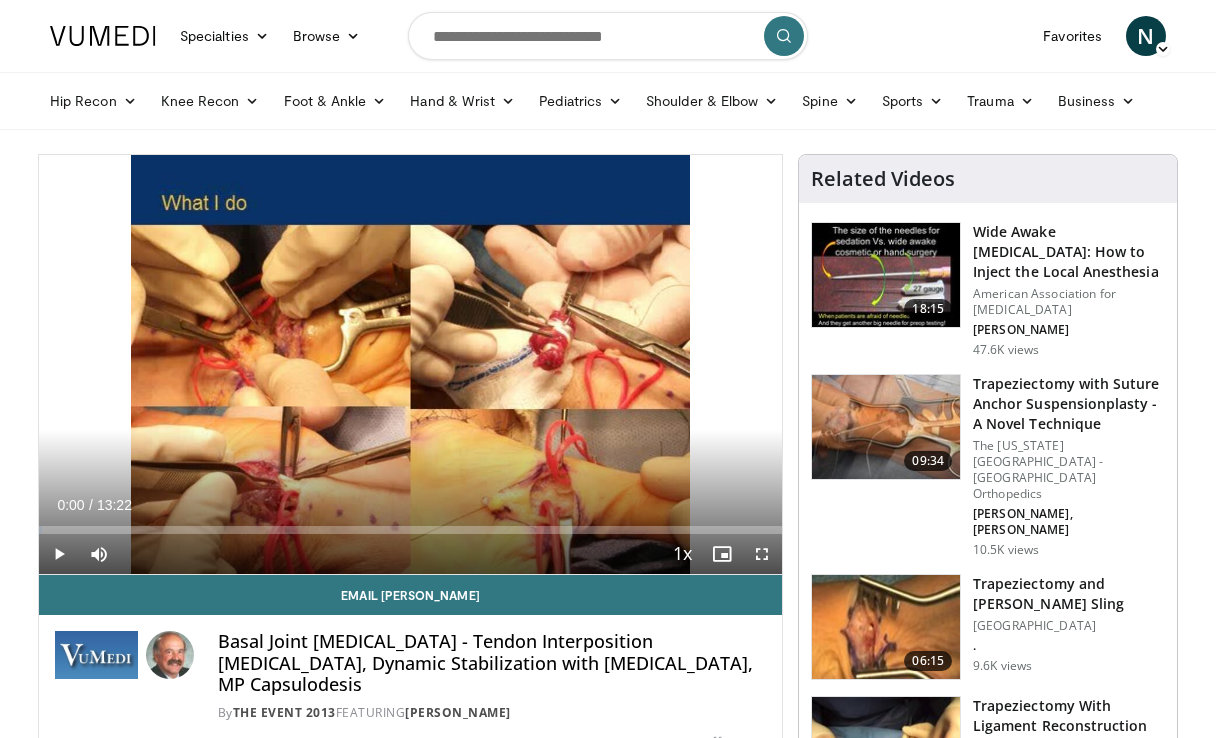 click at bounding box center [59, 554] 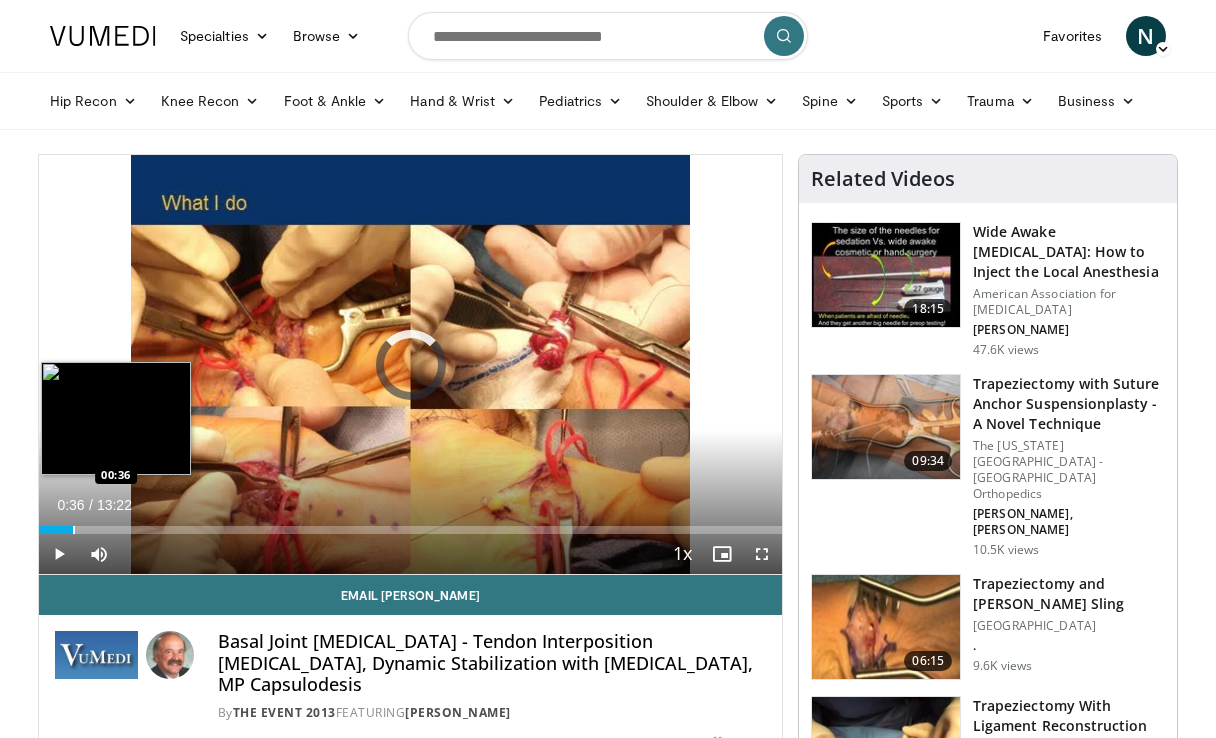 click at bounding box center [74, 530] 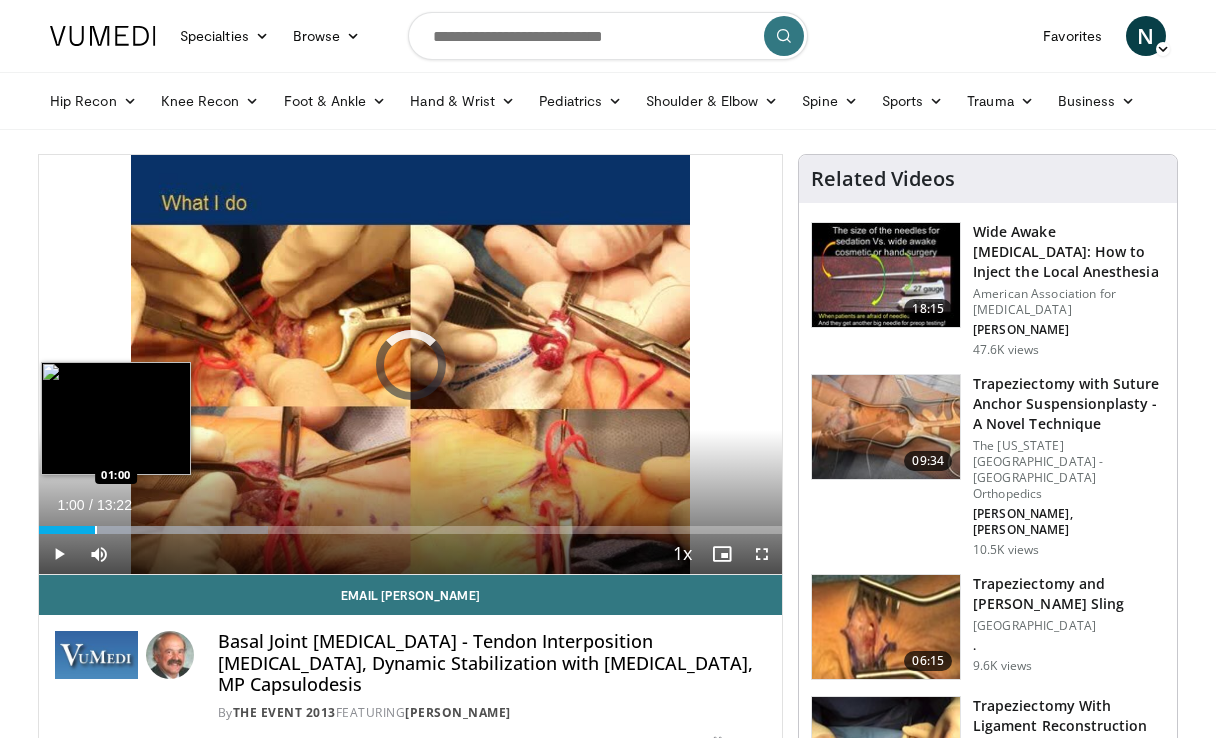 click at bounding box center [96, 530] 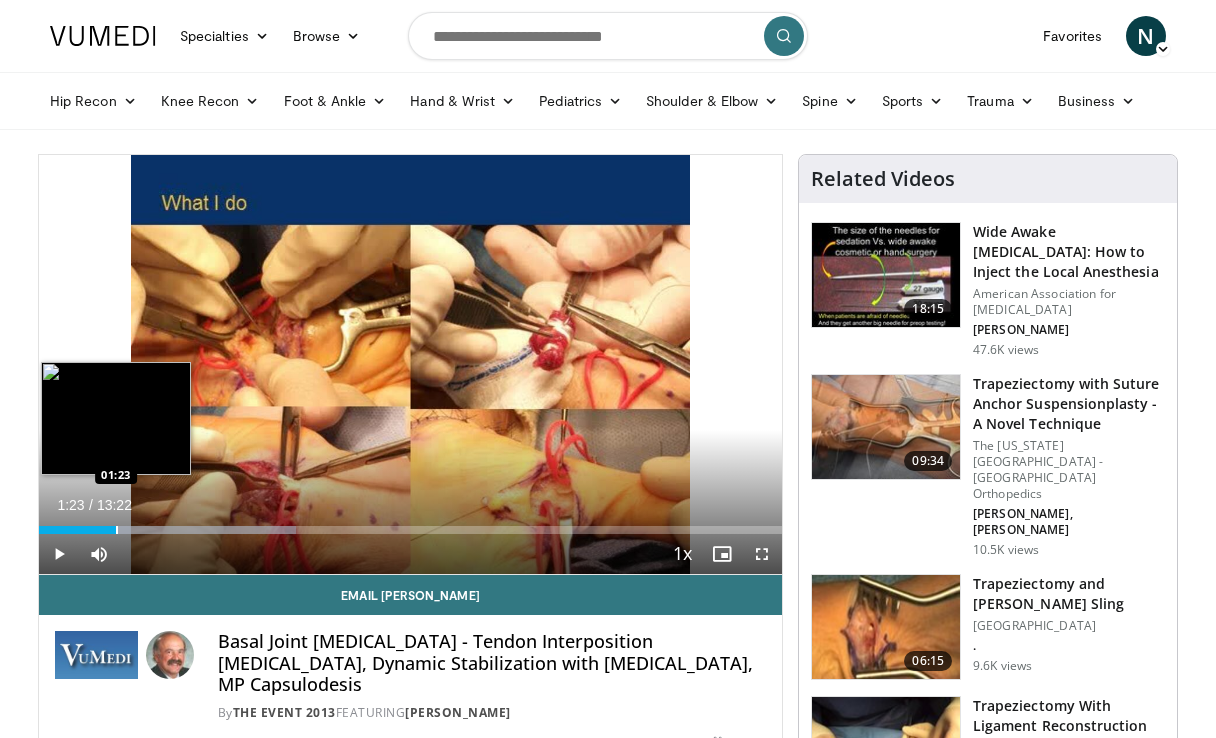 click at bounding box center (117, 530) 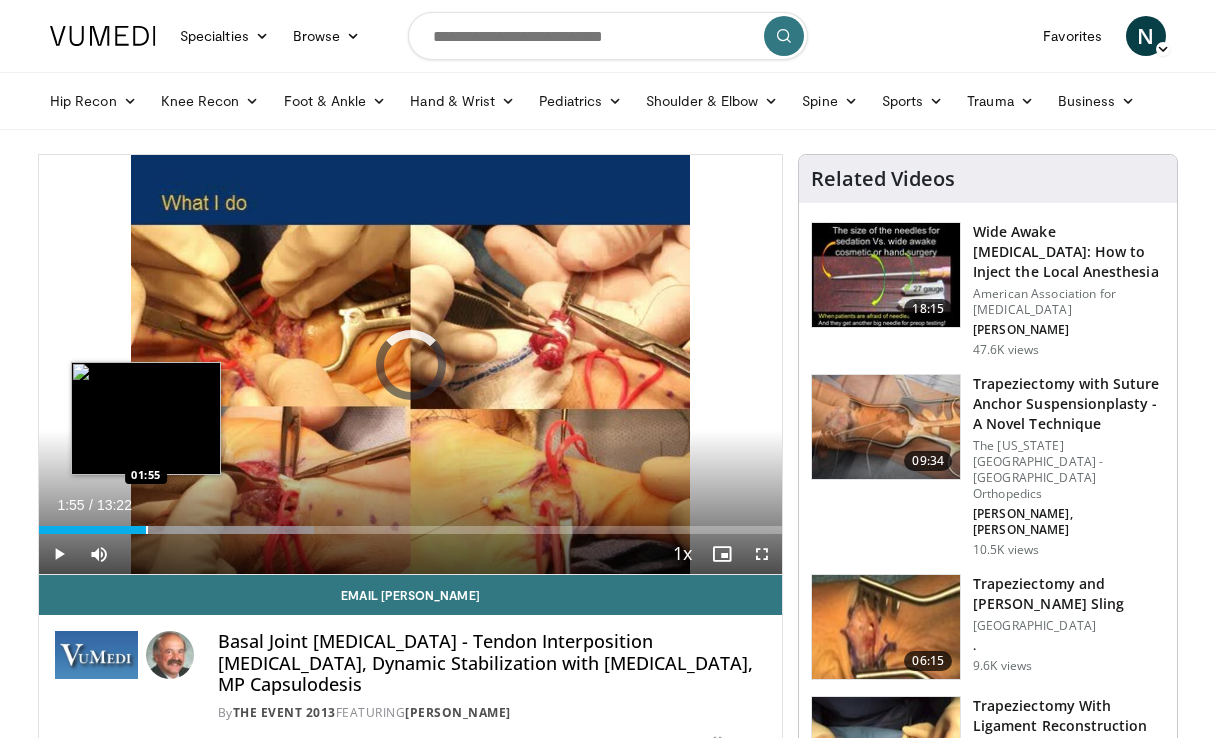 click at bounding box center [147, 530] 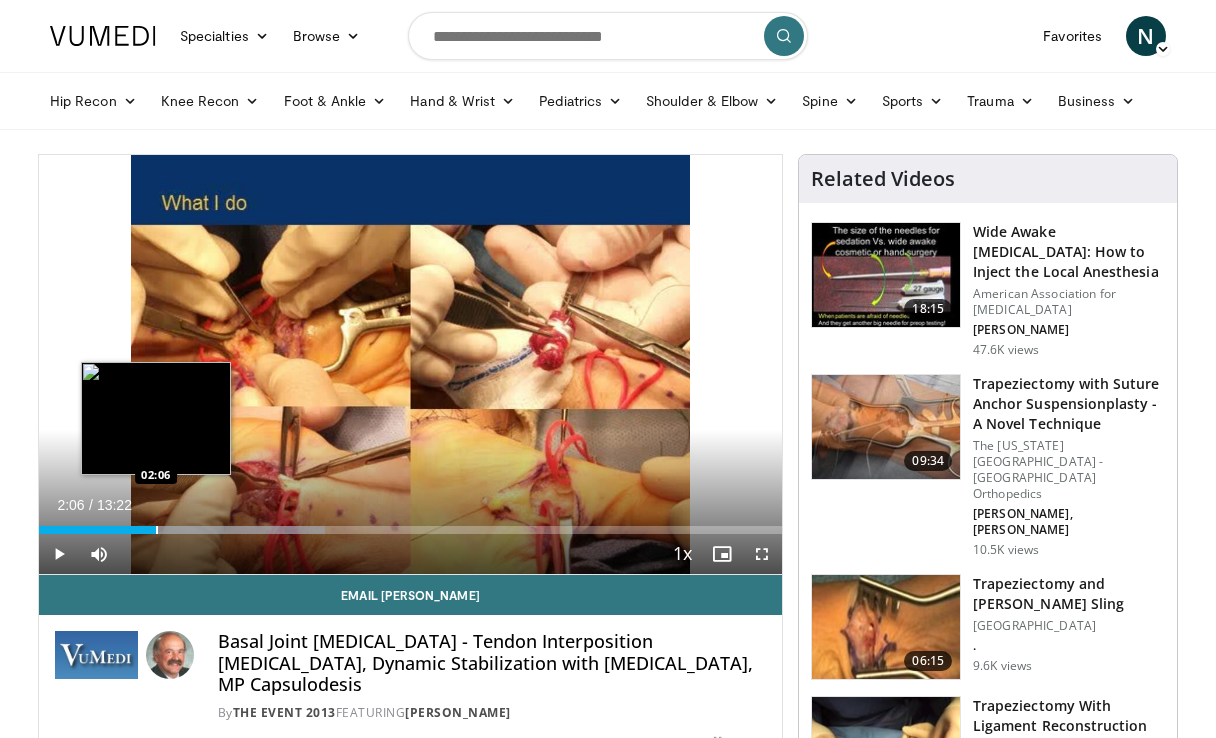 click at bounding box center (157, 530) 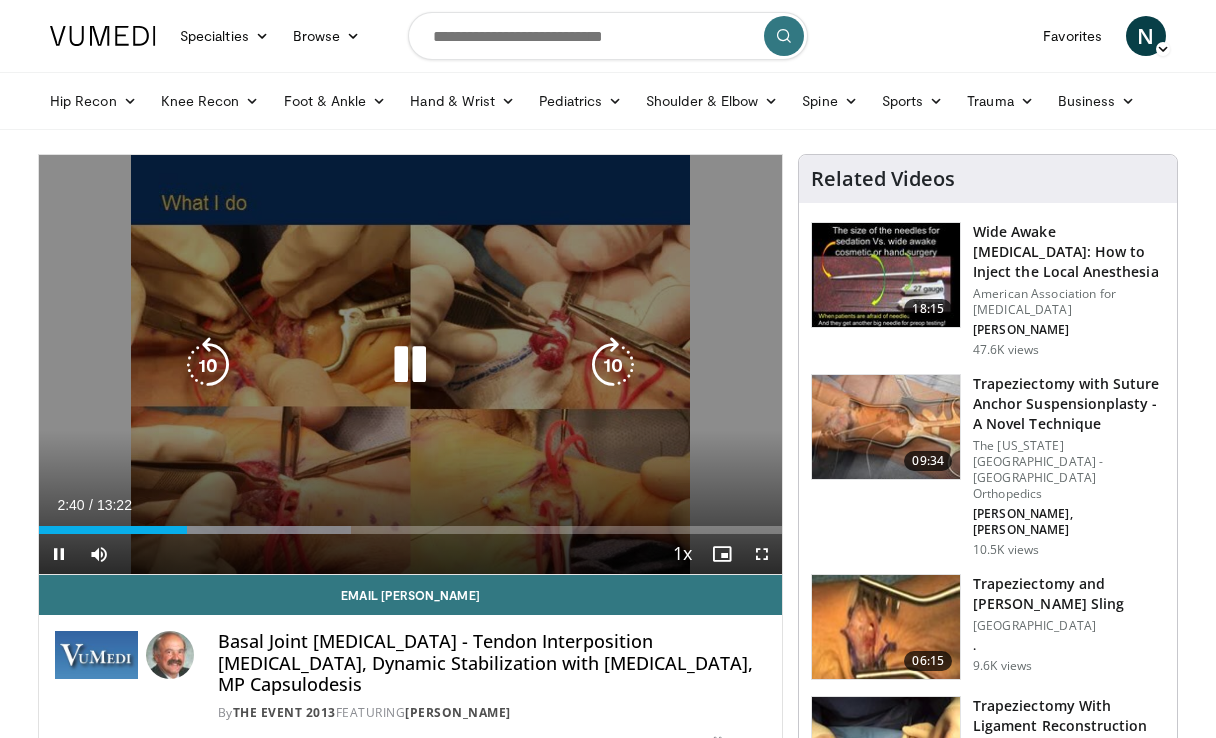 click at bounding box center (613, 365) 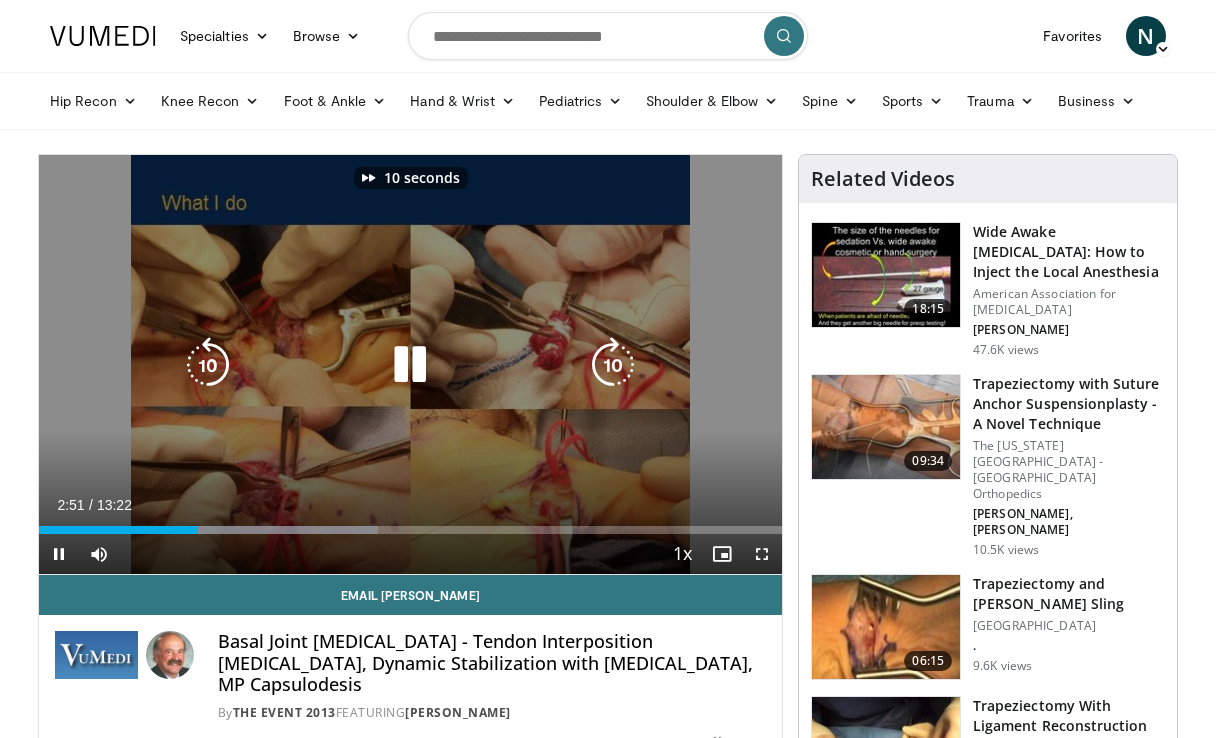 click at bounding box center [613, 365] 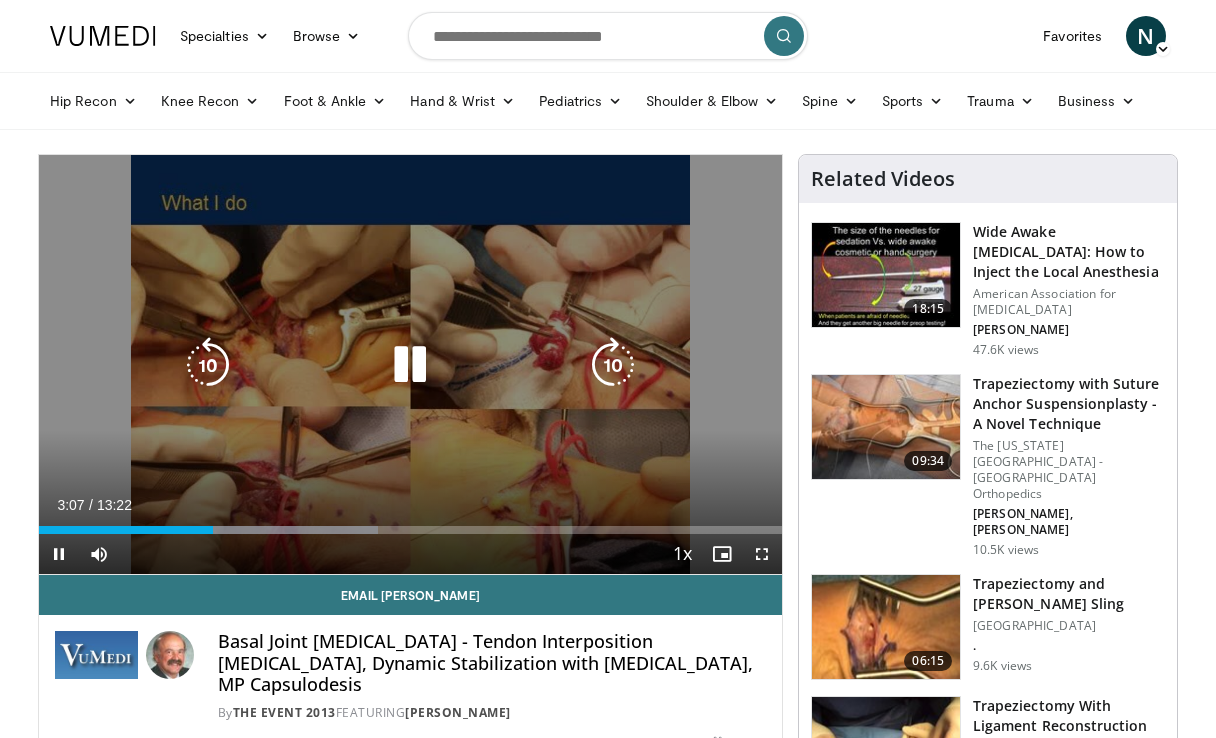 click at bounding box center [613, 365] 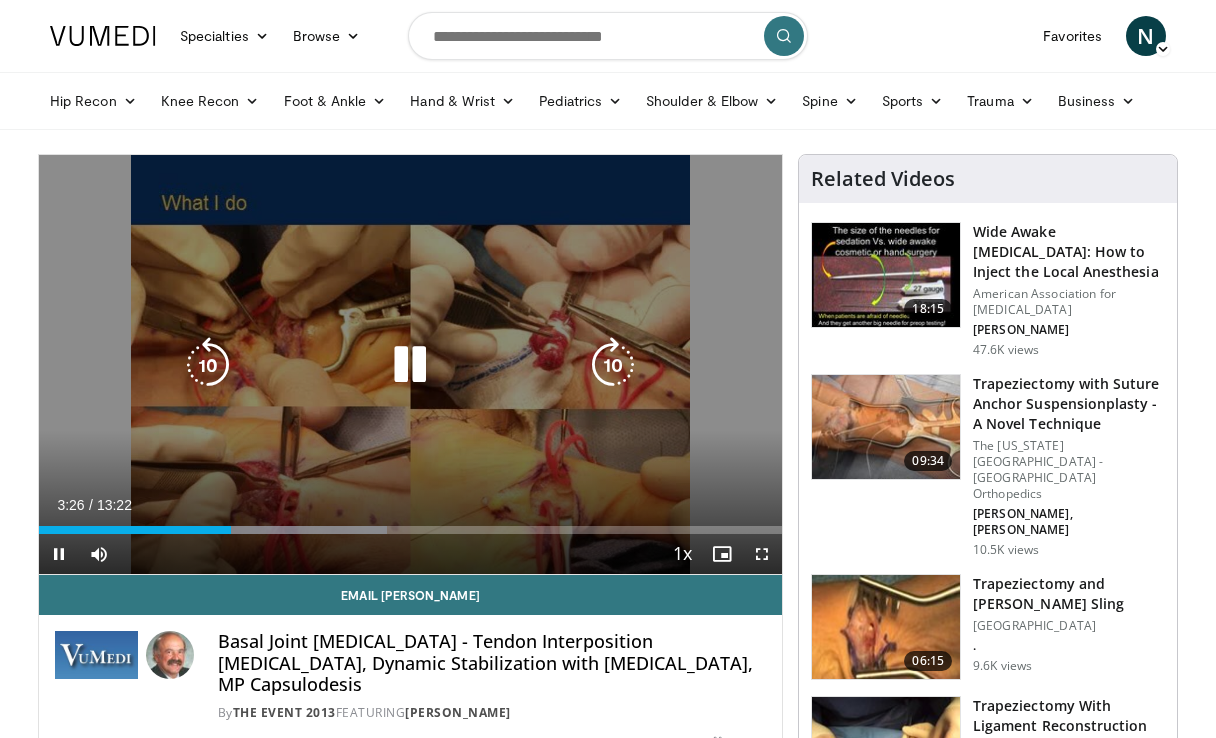 click at bounding box center (208, 365) 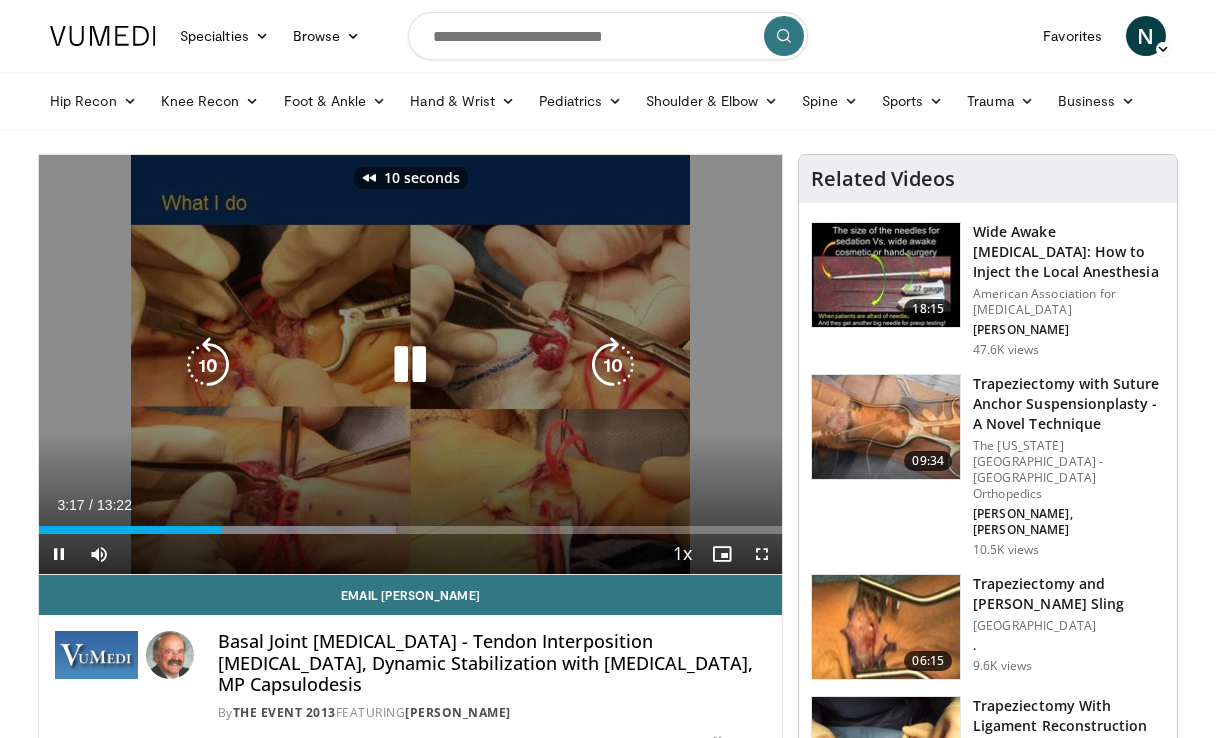 click at bounding box center (208, 365) 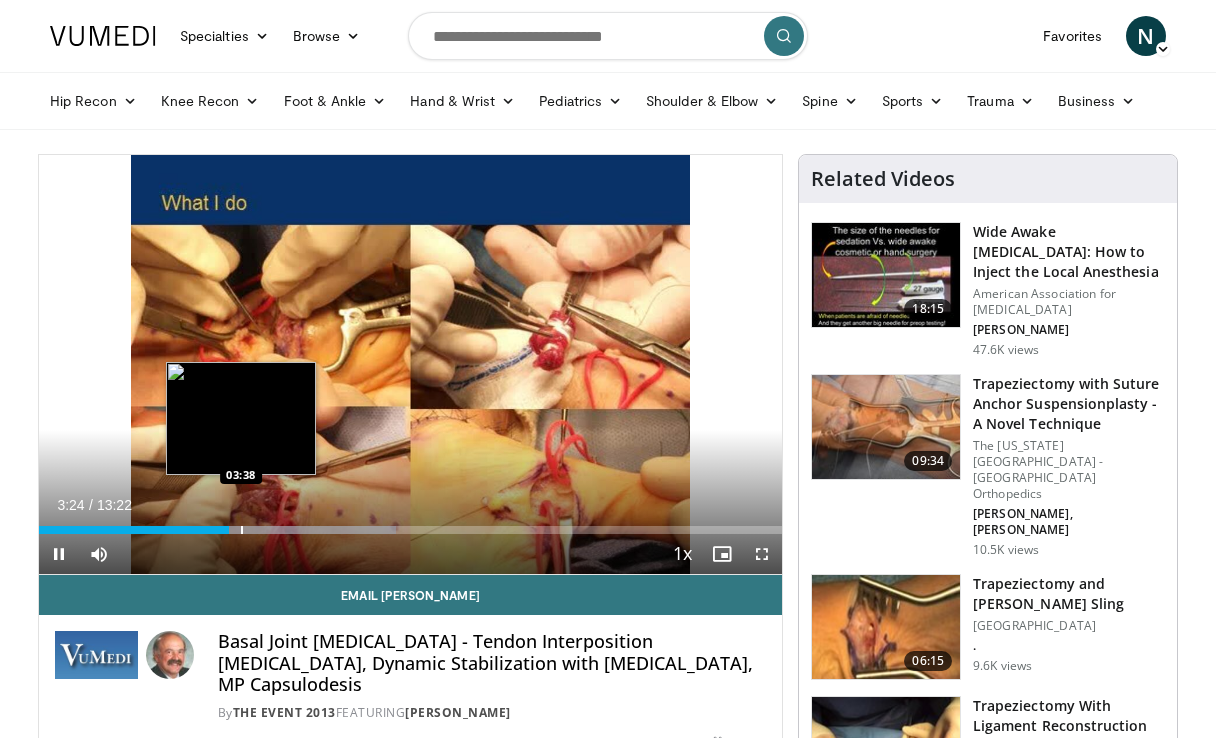 click at bounding box center [242, 530] 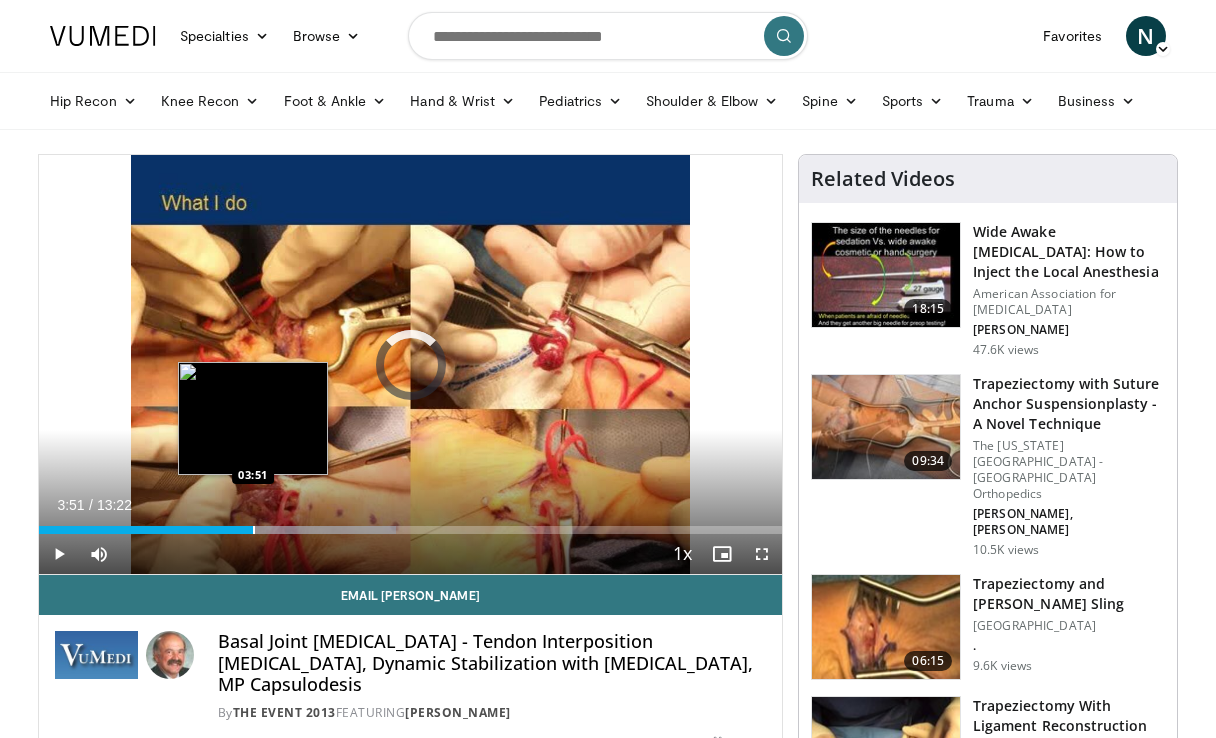 click at bounding box center [254, 530] 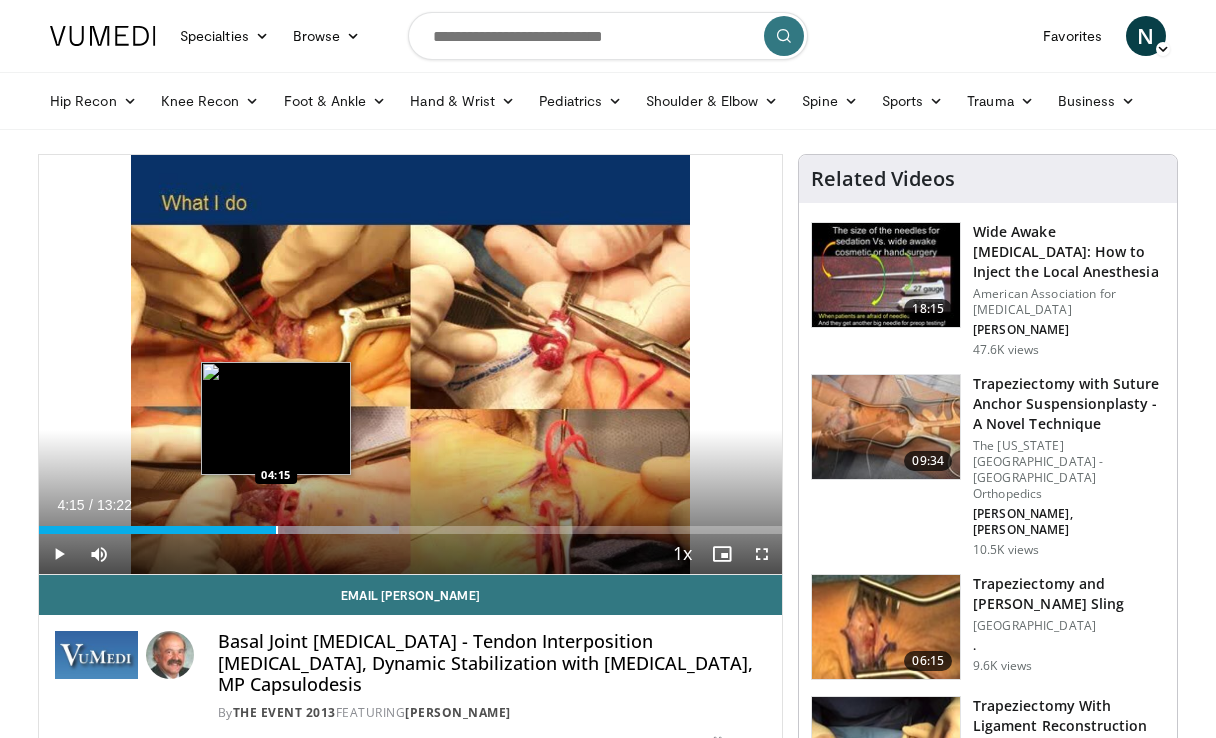 click at bounding box center [277, 530] 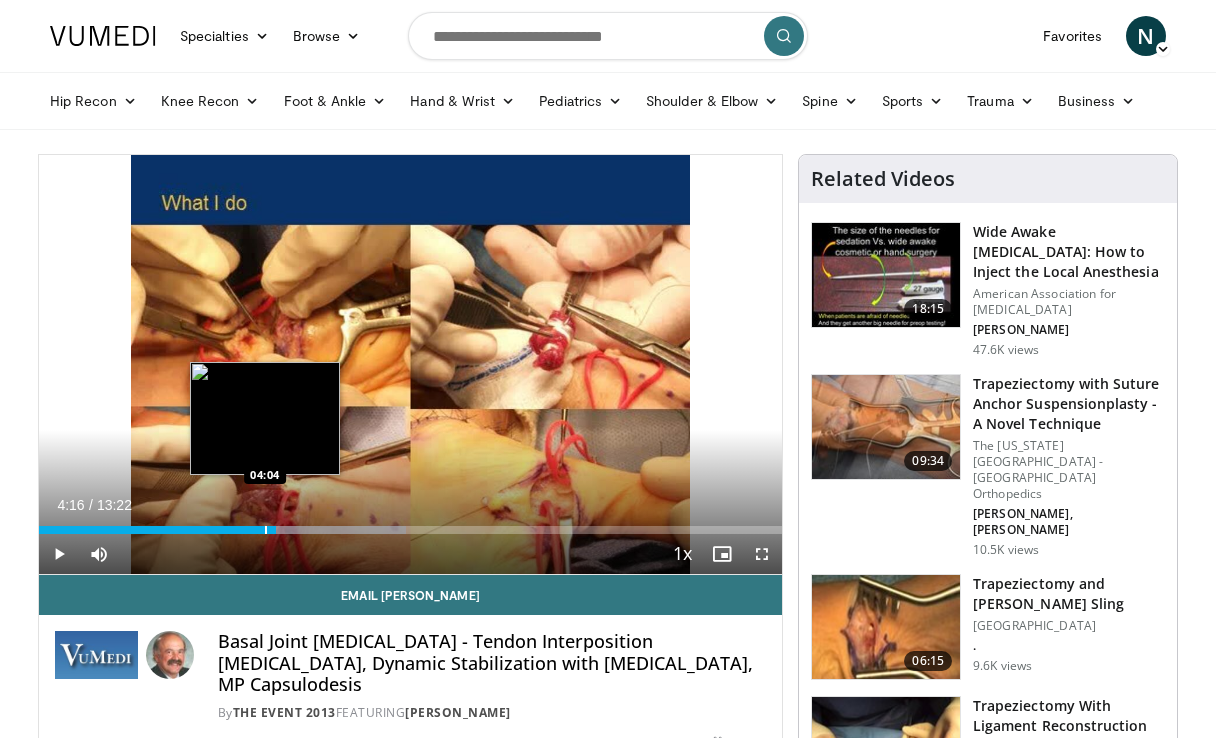 click at bounding box center [266, 530] 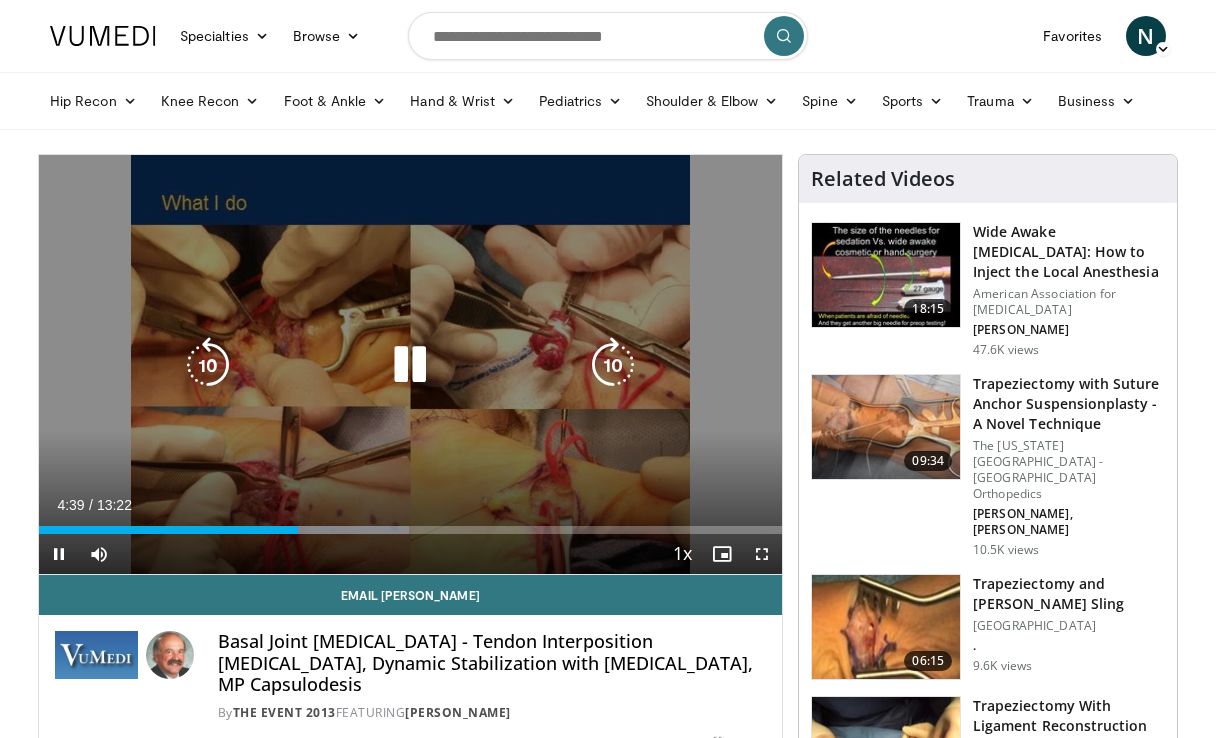 click at bounding box center (613, 365) 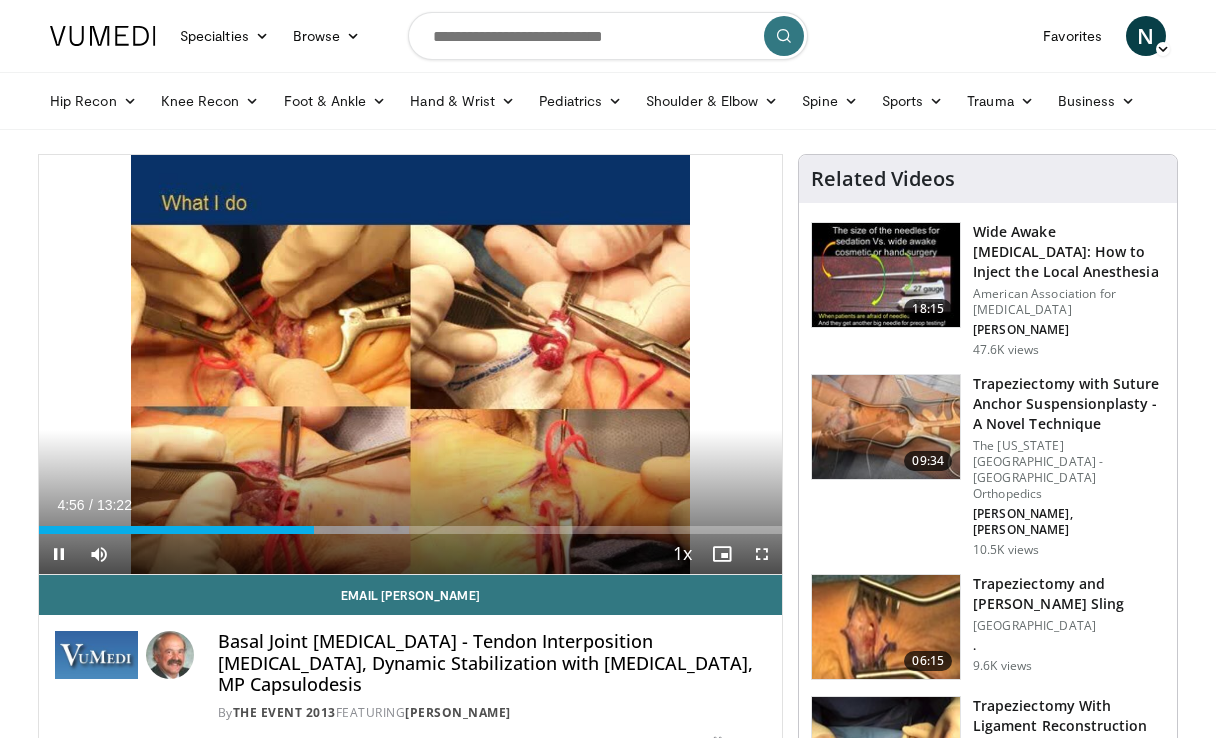 scroll, scrollTop: 0, scrollLeft: 0, axis: both 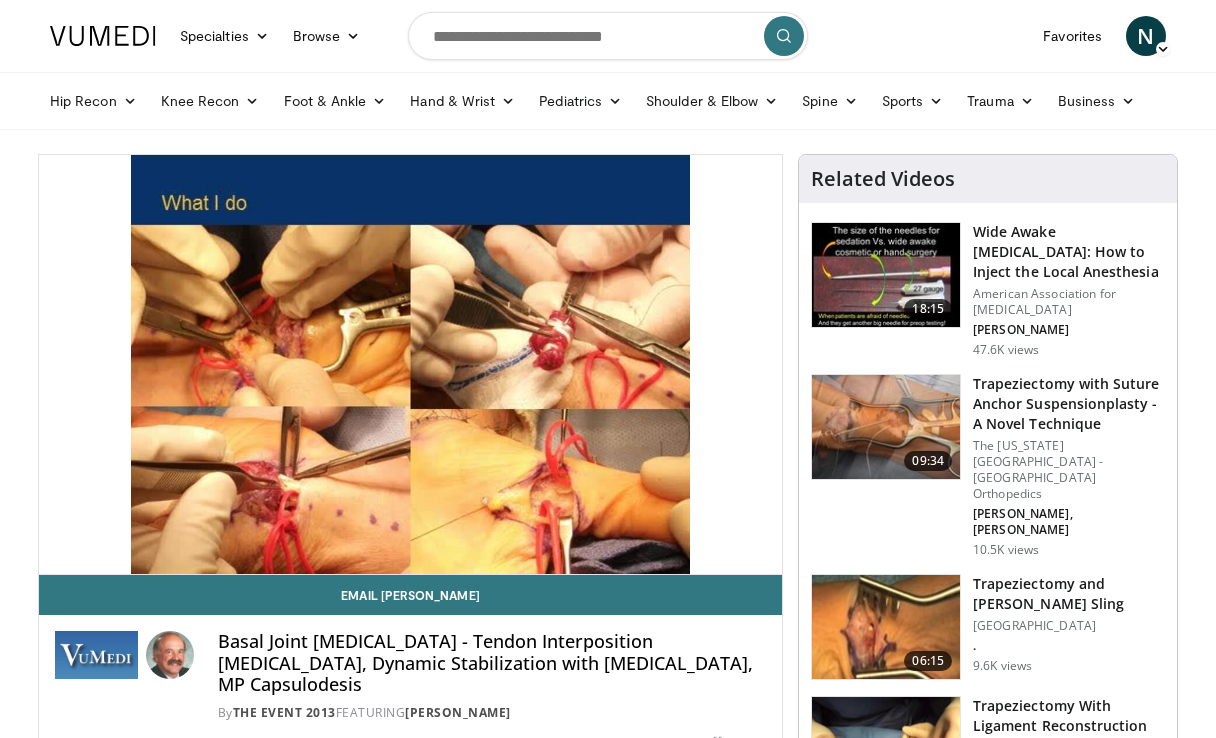click at bounding box center (608, 36) 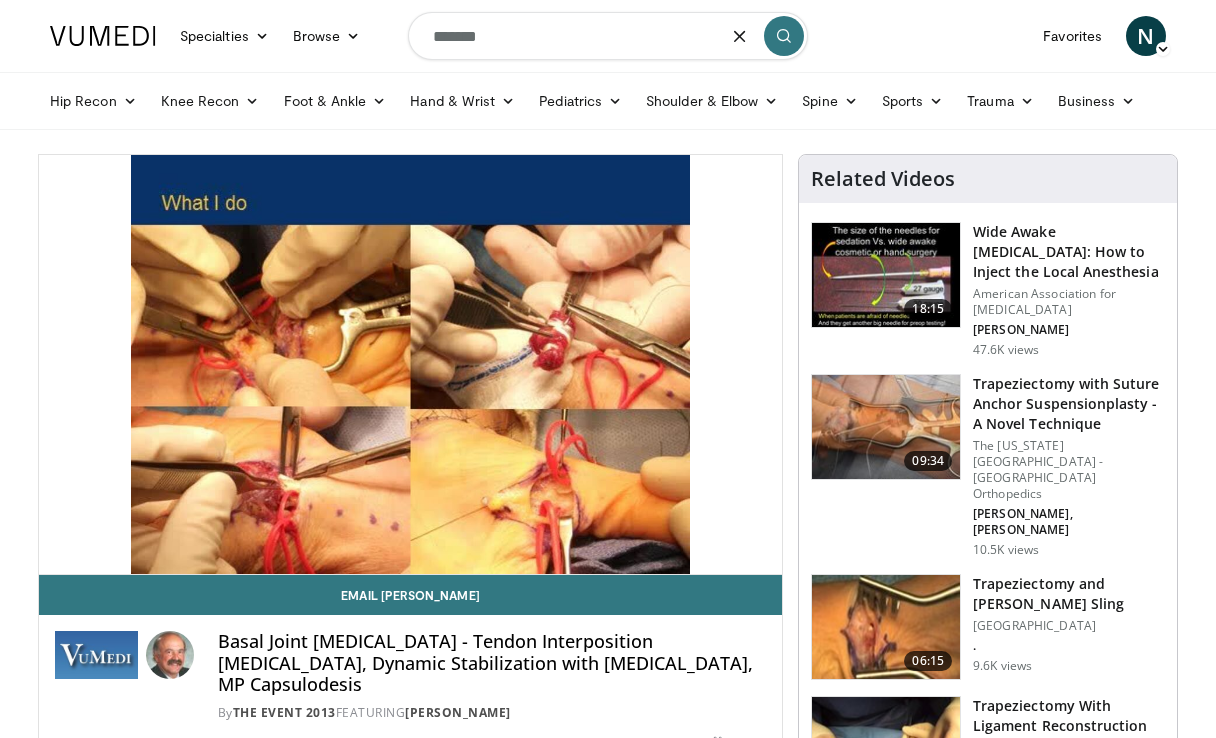 type on "*******" 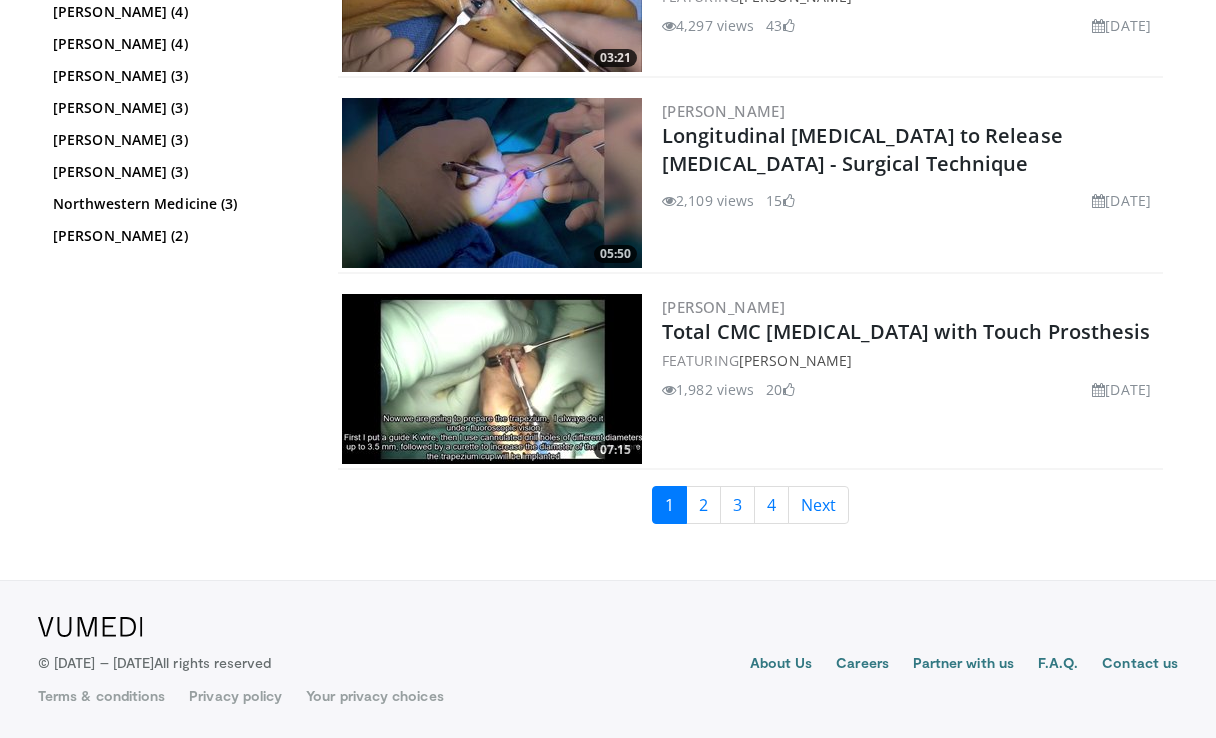 scroll, scrollTop: 5028, scrollLeft: 0, axis: vertical 